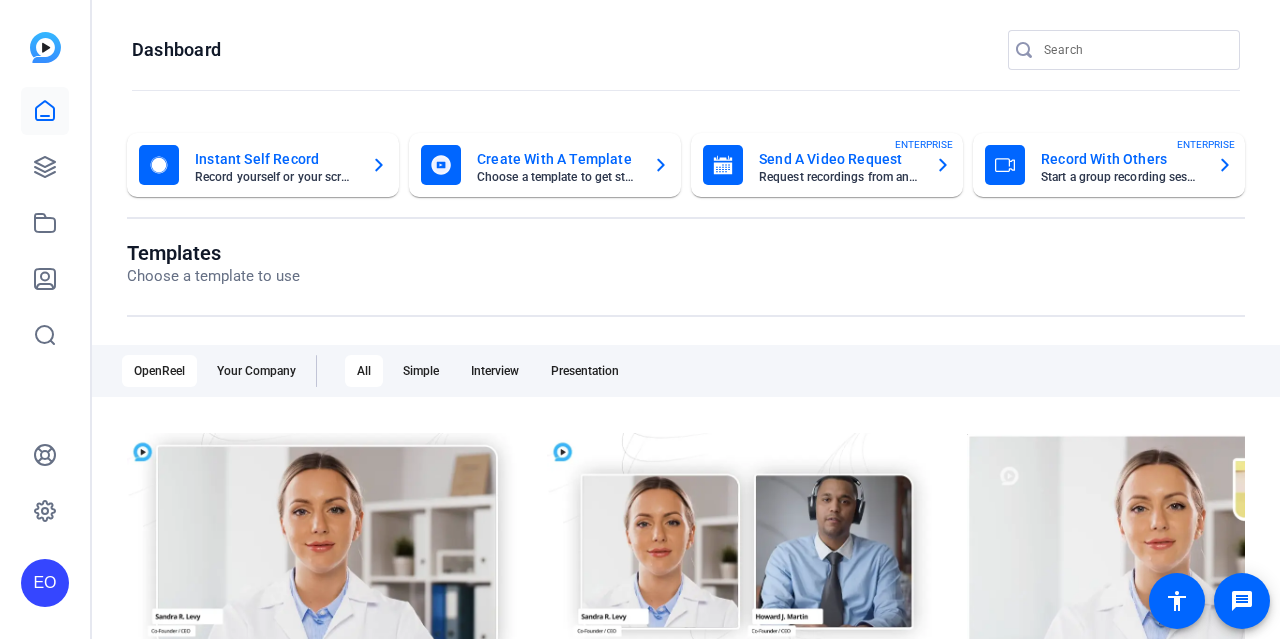 scroll, scrollTop: 0, scrollLeft: 0, axis: both 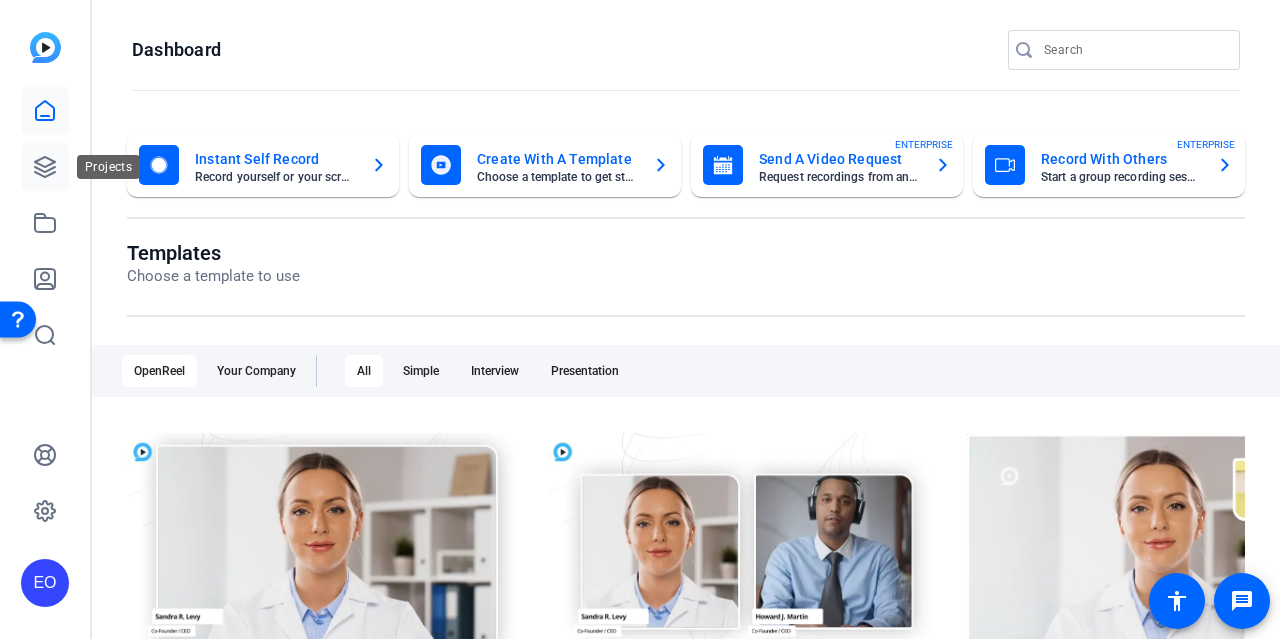 click 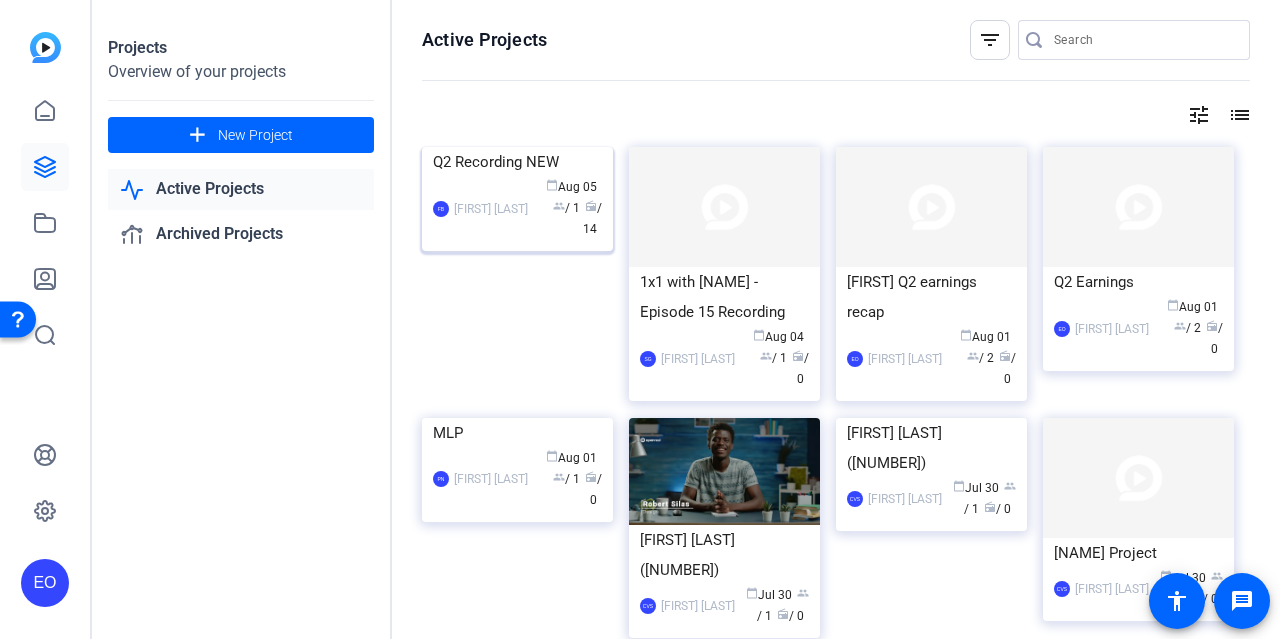 click 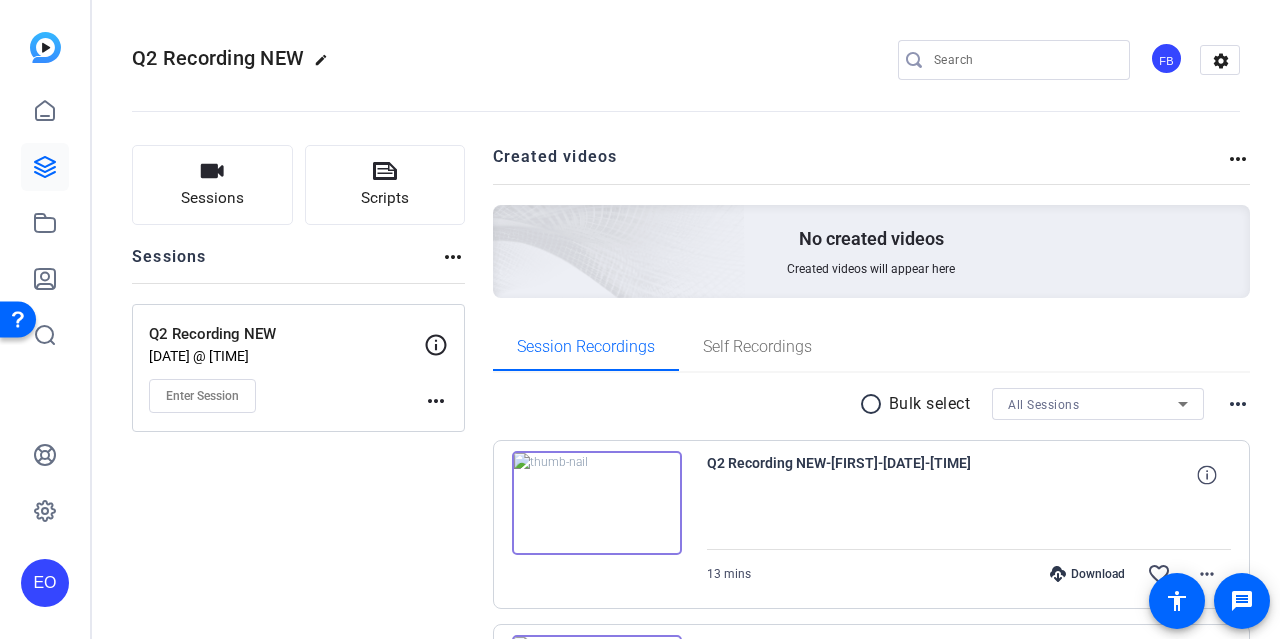 scroll, scrollTop: 200, scrollLeft: 0, axis: vertical 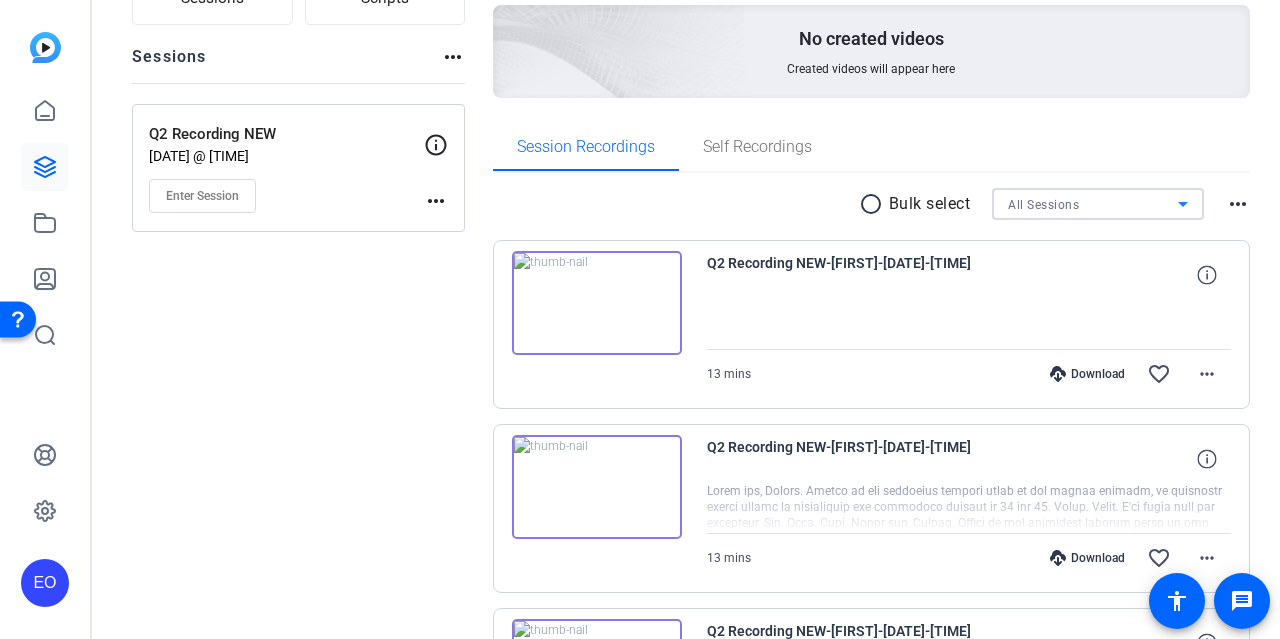 click 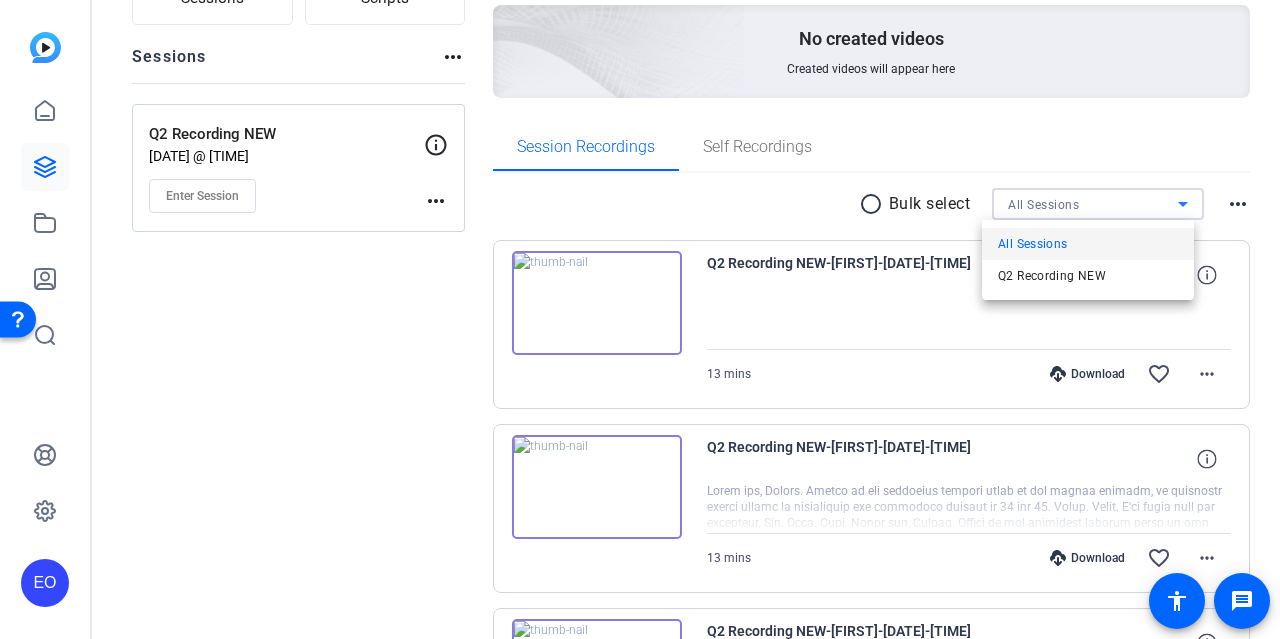 click at bounding box center [640, 319] 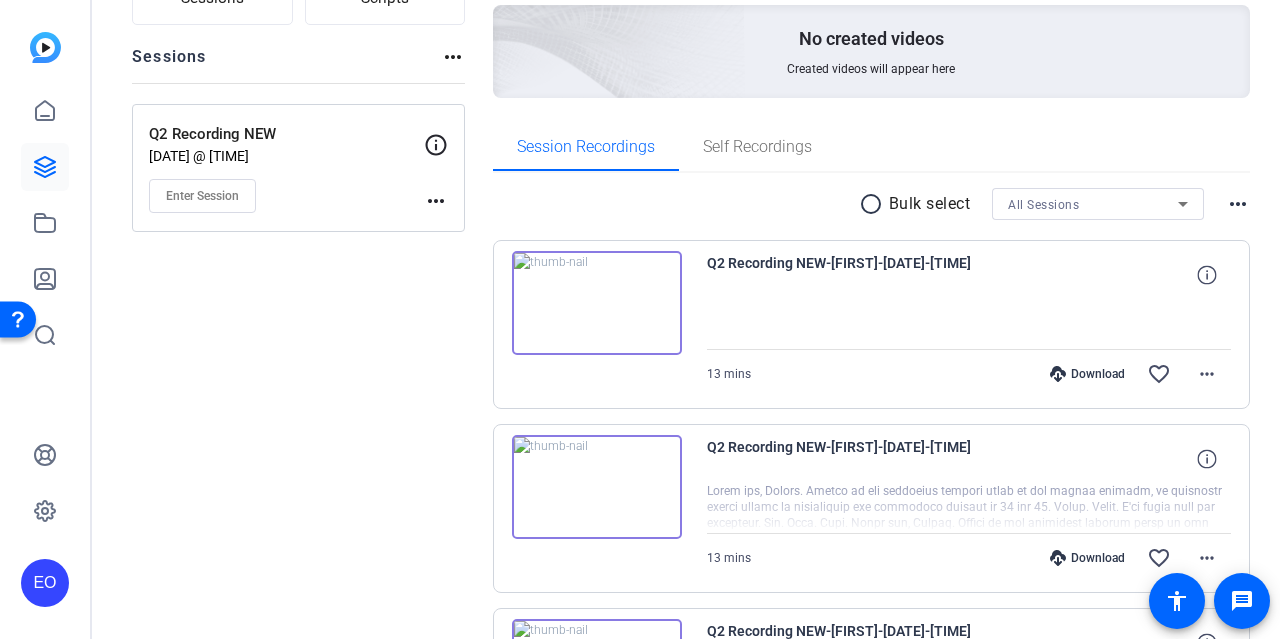 click on "radio_button_unchecked" at bounding box center [874, 204] 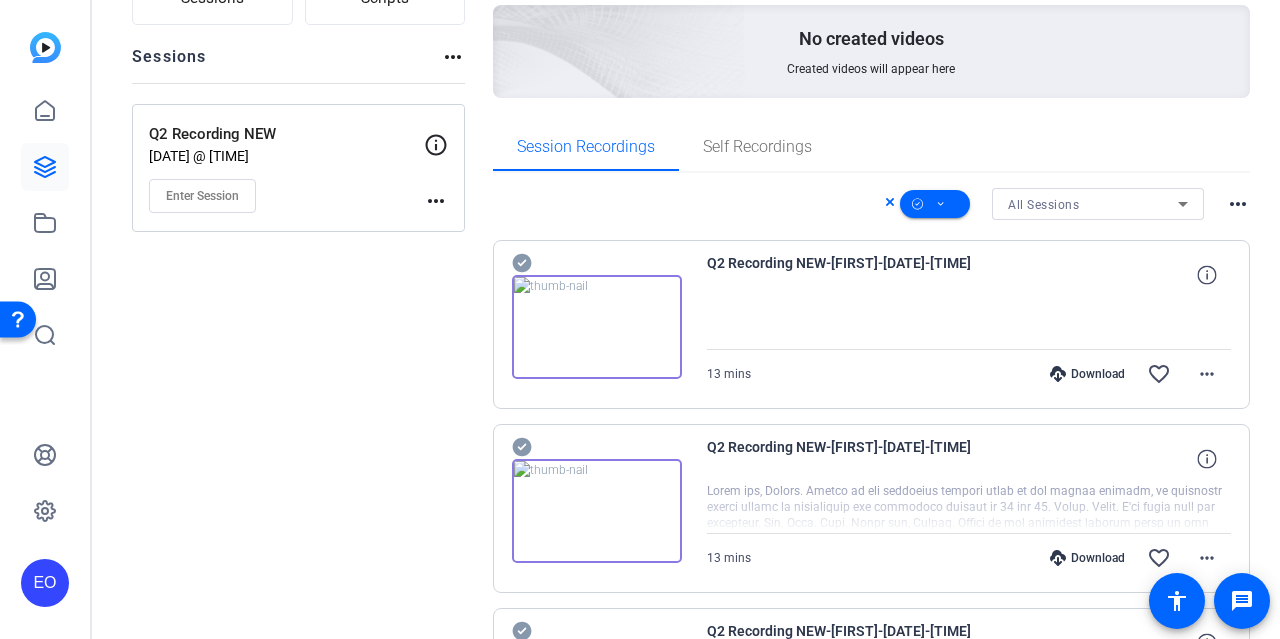 click on "more_horiz" at bounding box center [1238, 204] 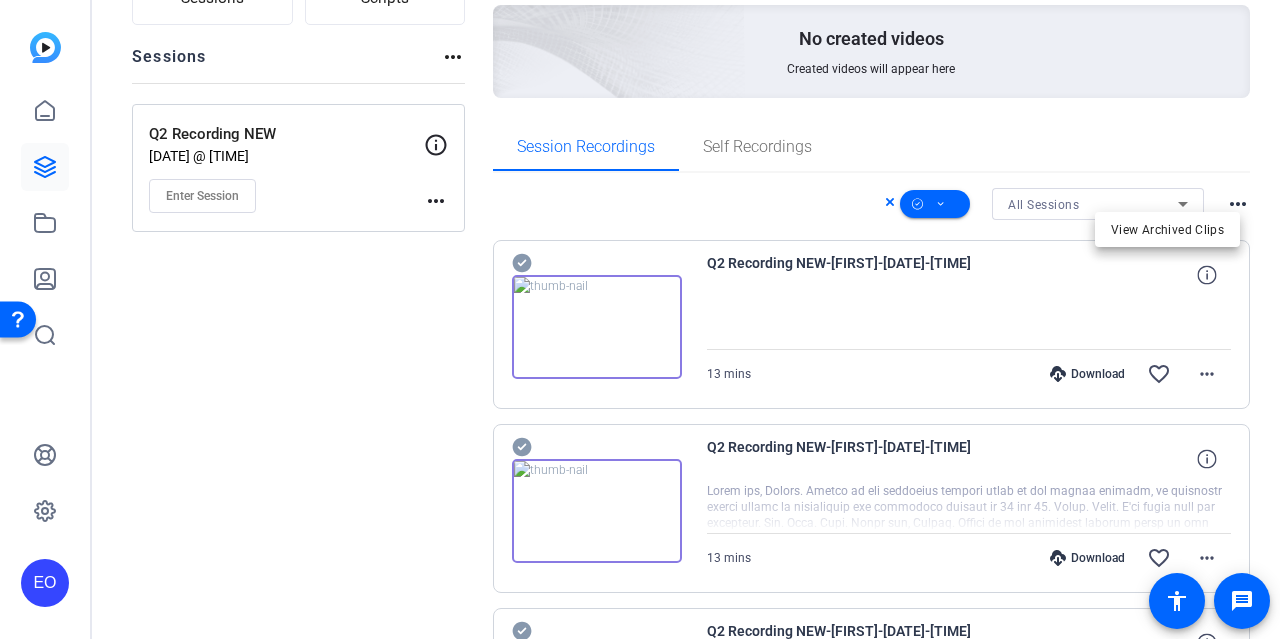 click at bounding box center (640, 319) 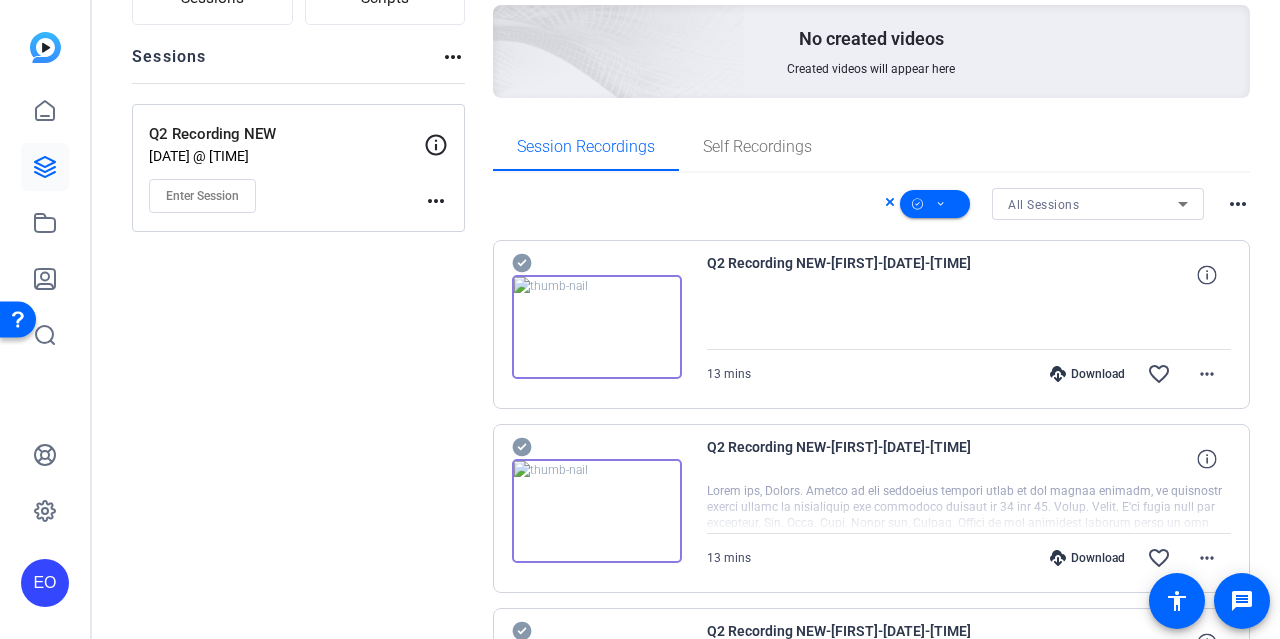 click on "All Sessions more_horiz" at bounding box center [872, 204] 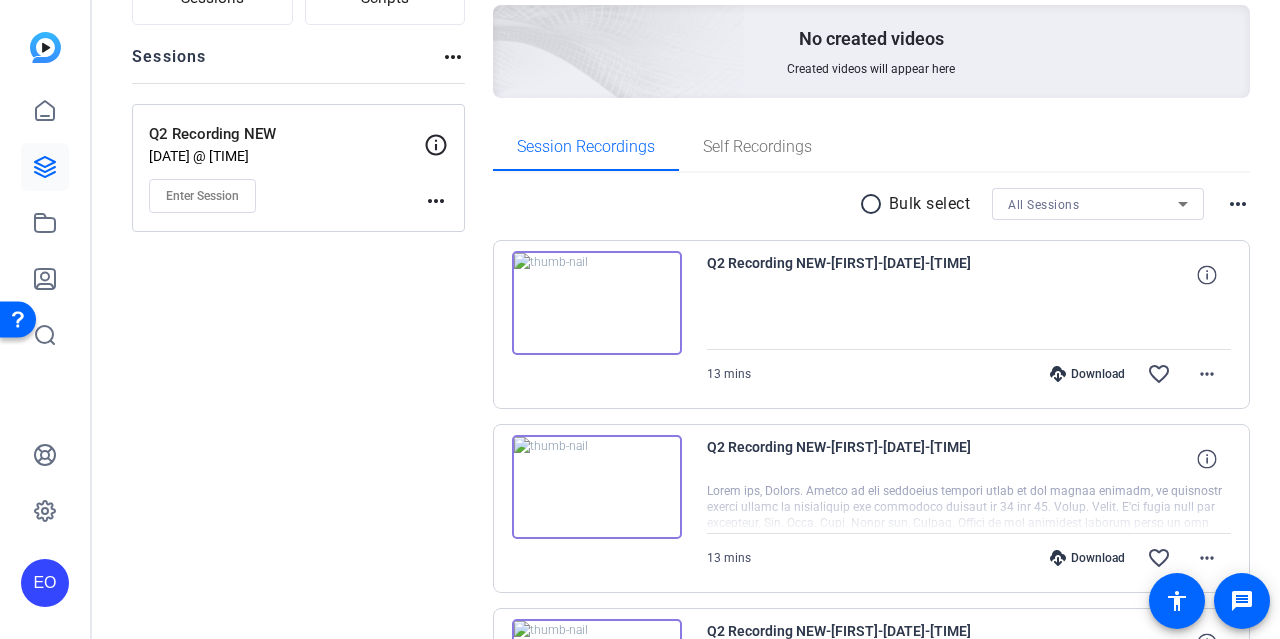 scroll, scrollTop: 300, scrollLeft: 0, axis: vertical 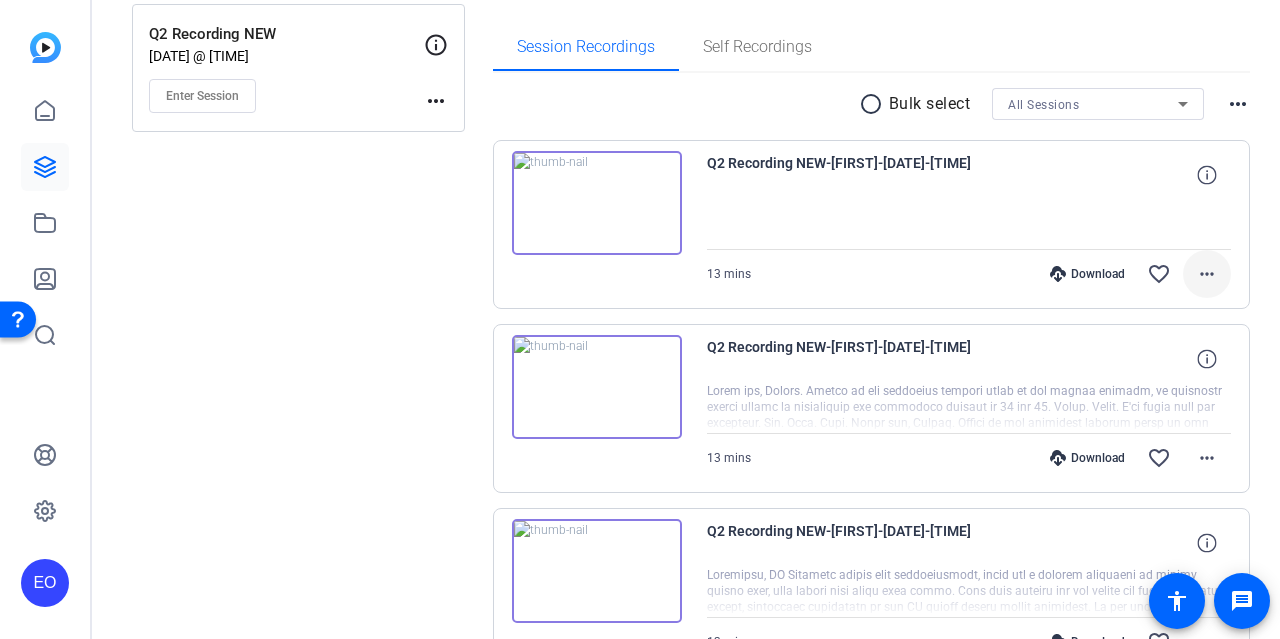 click on "more_horiz" at bounding box center [1207, 274] 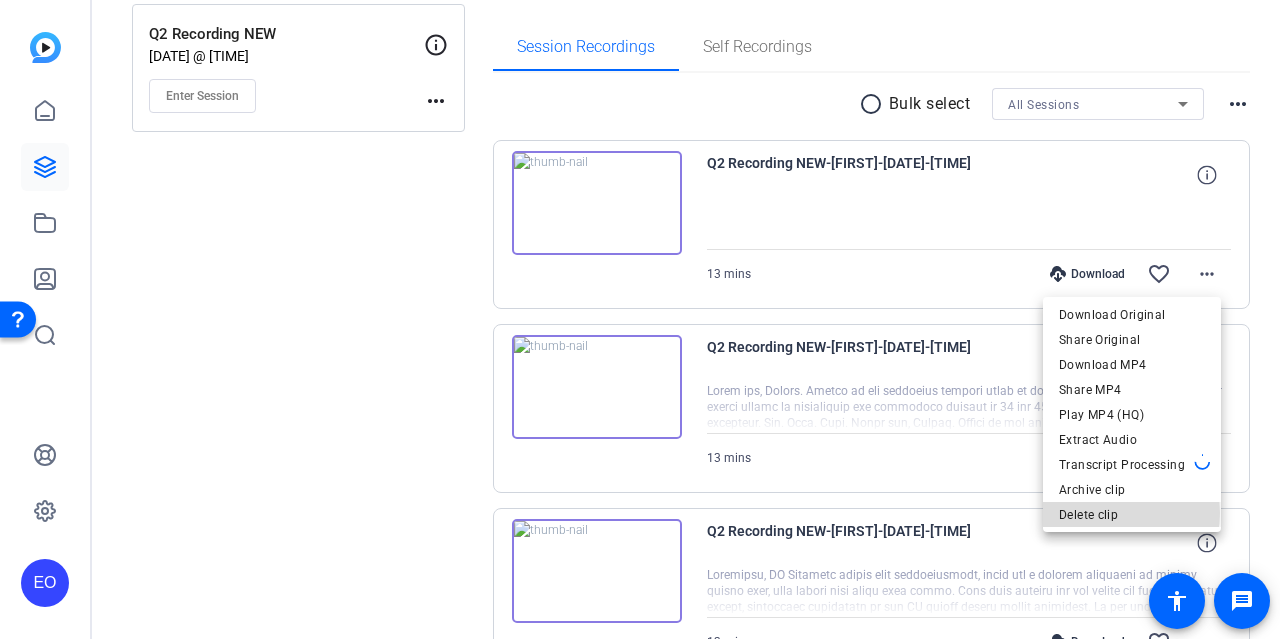 click on "Delete clip" at bounding box center (1132, 515) 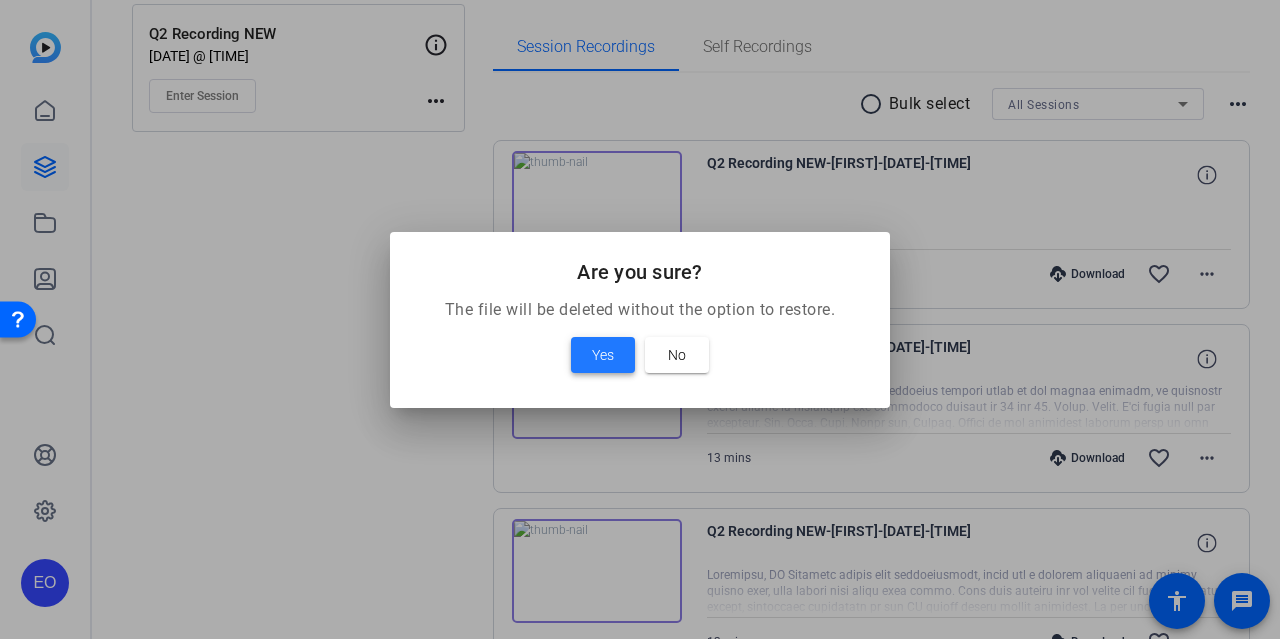 click on "Yes" at bounding box center [603, 355] 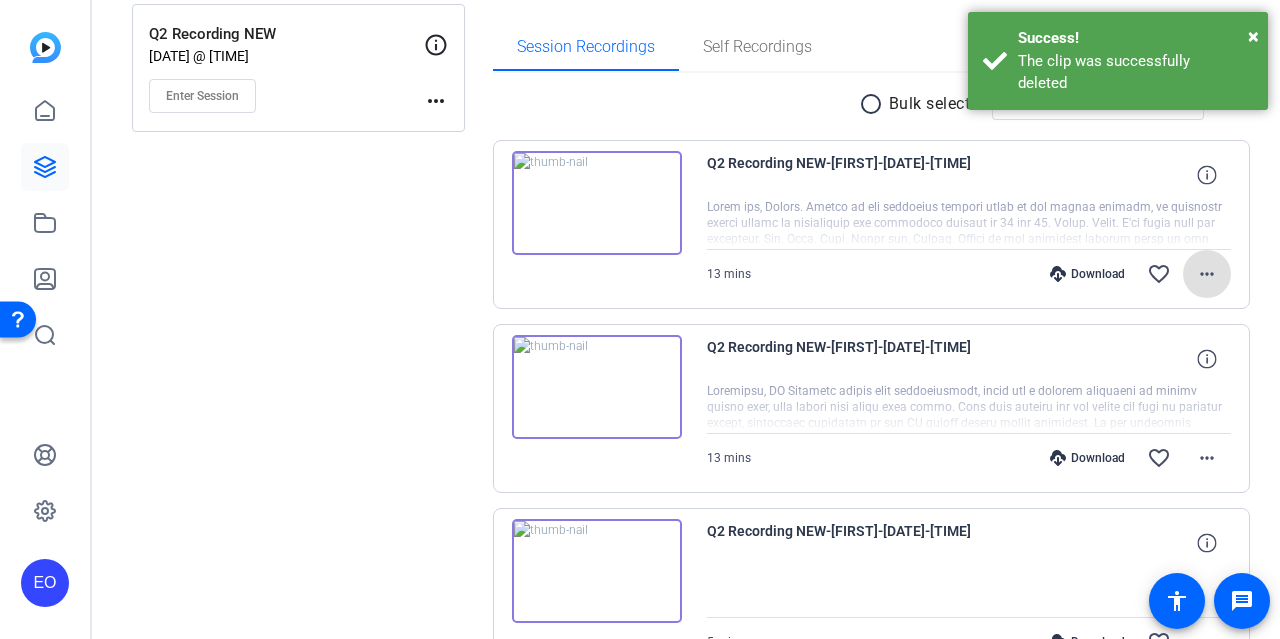 click on "more_horiz" at bounding box center [1207, 274] 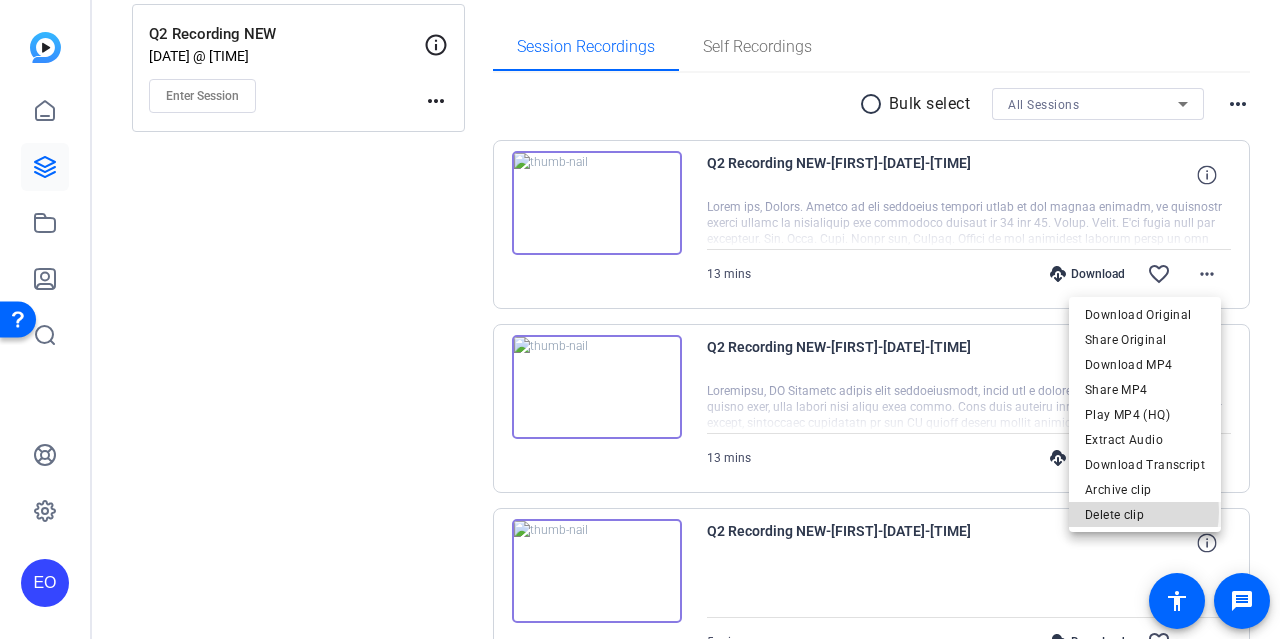 click on "Delete clip" at bounding box center (1145, 515) 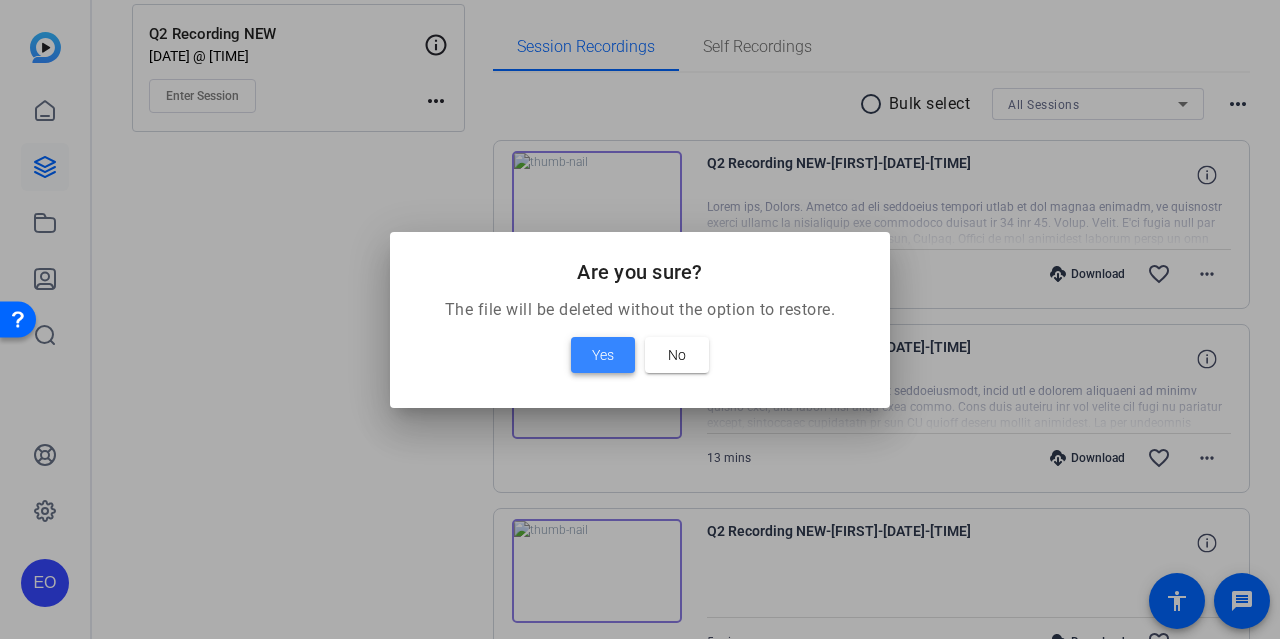 click at bounding box center [603, 355] 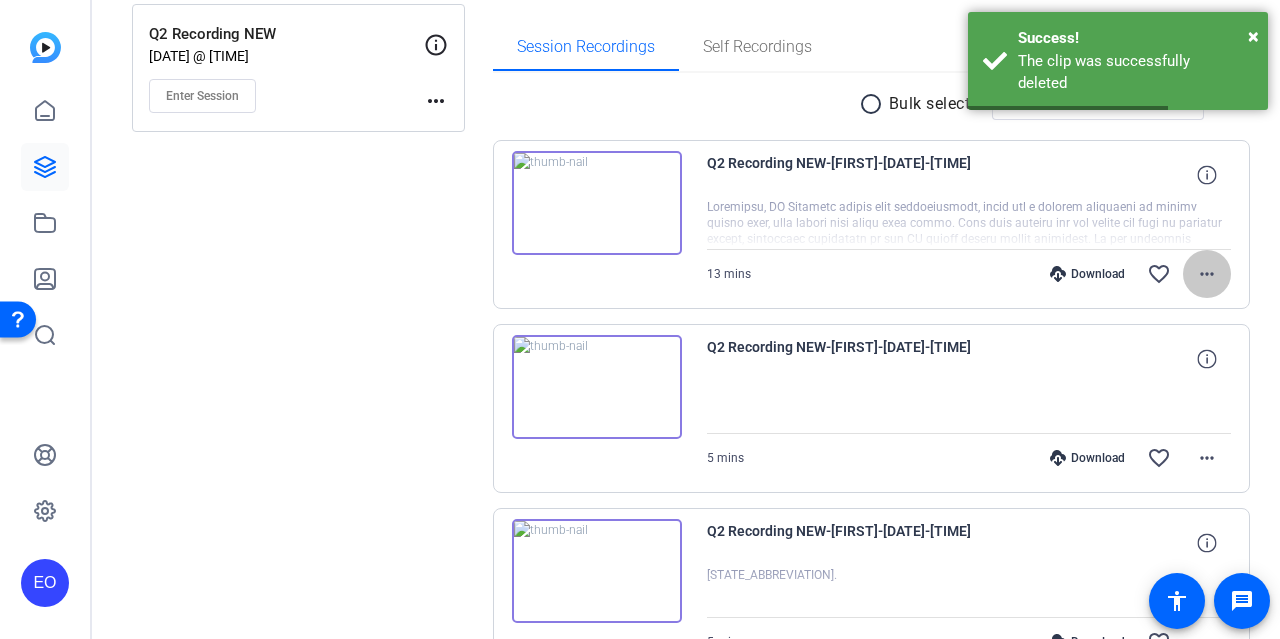click on "more_horiz" at bounding box center [1207, 274] 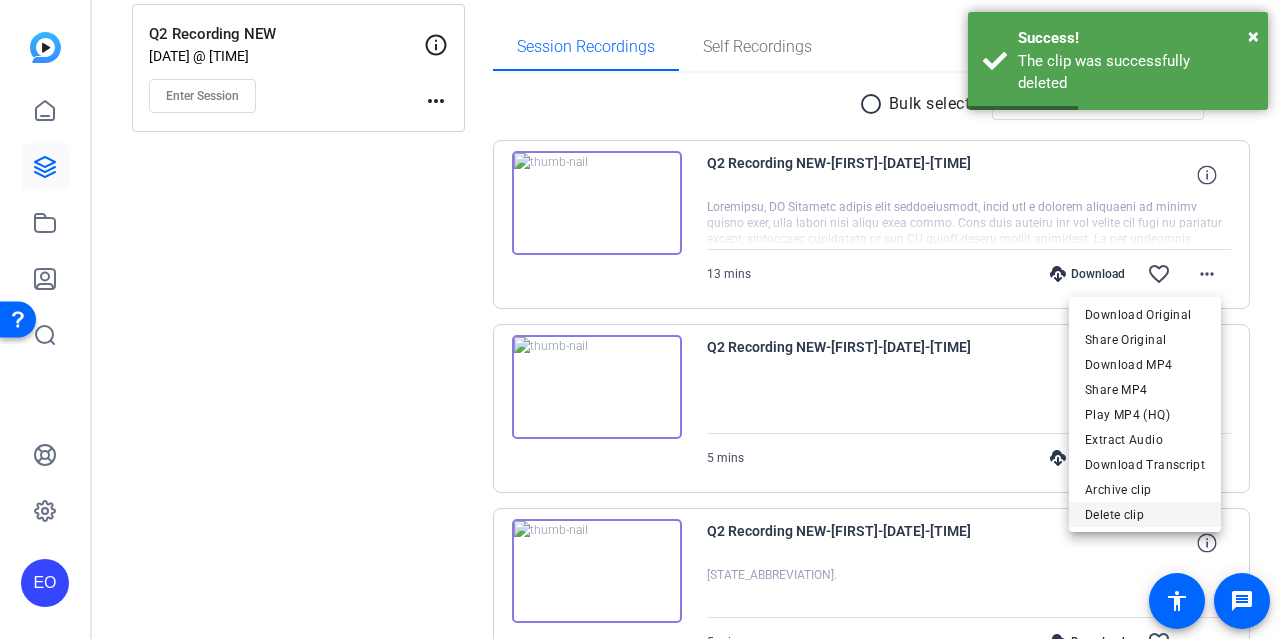click on "Delete clip" at bounding box center [1145, 515] 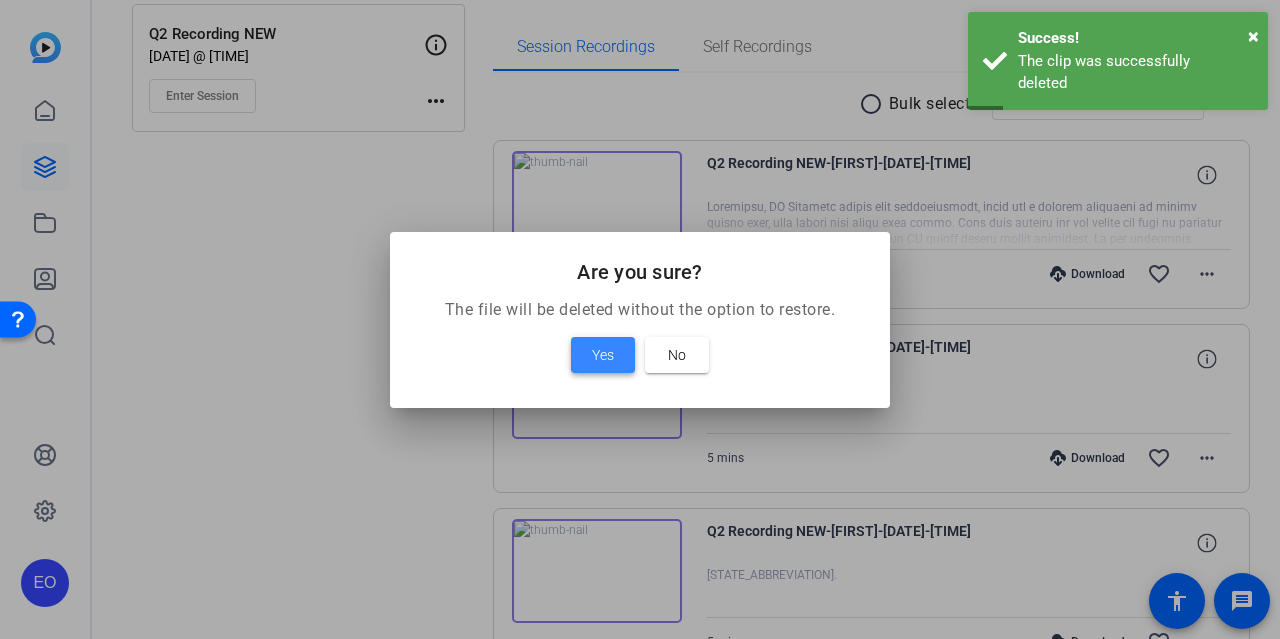 click at bounding box center [603, 355] 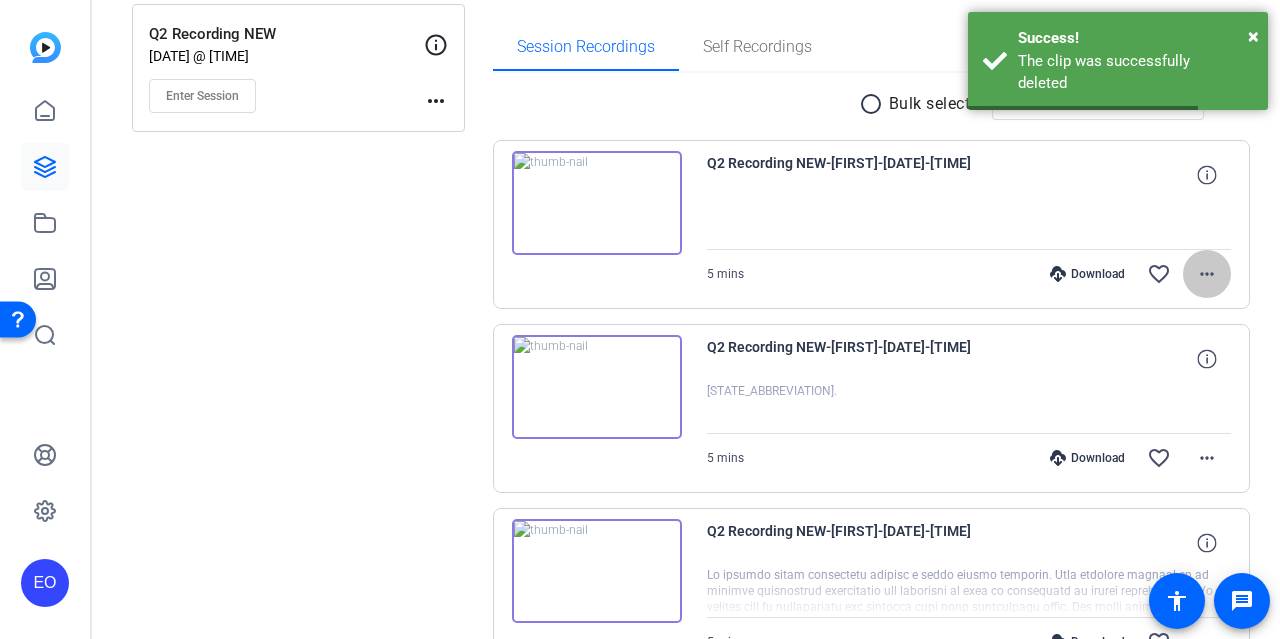 click on "more_horiz" at bounding box center [1207, 274] 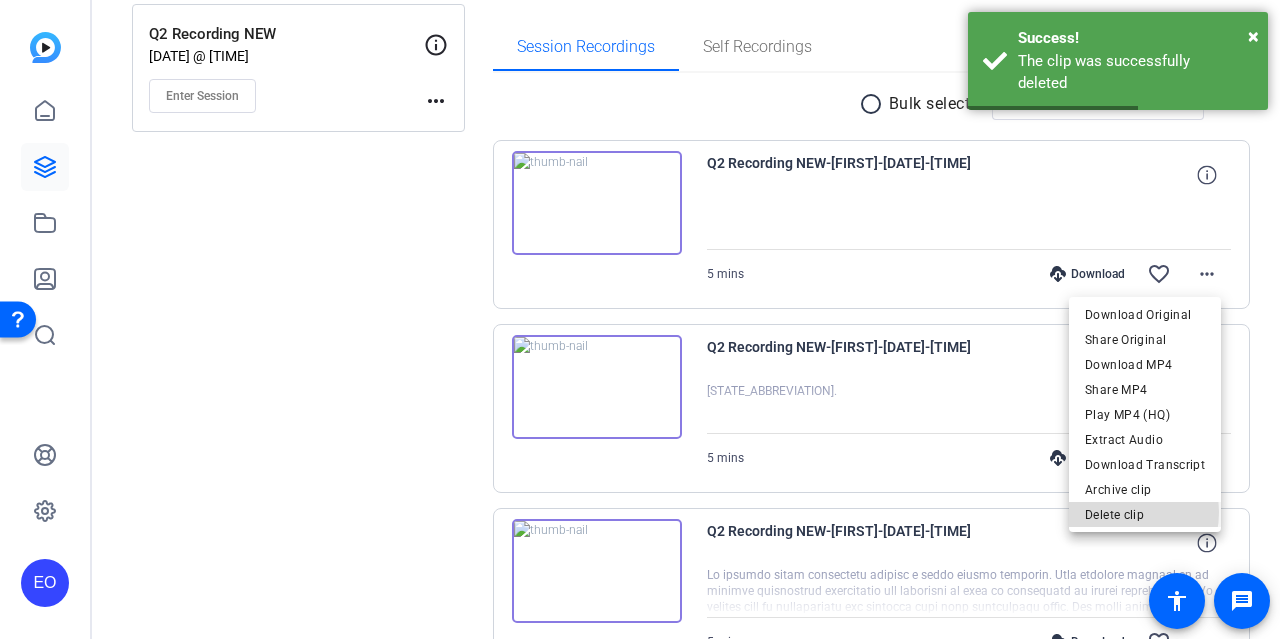 click on "Delete clip" at bounding box center [1145, 515] 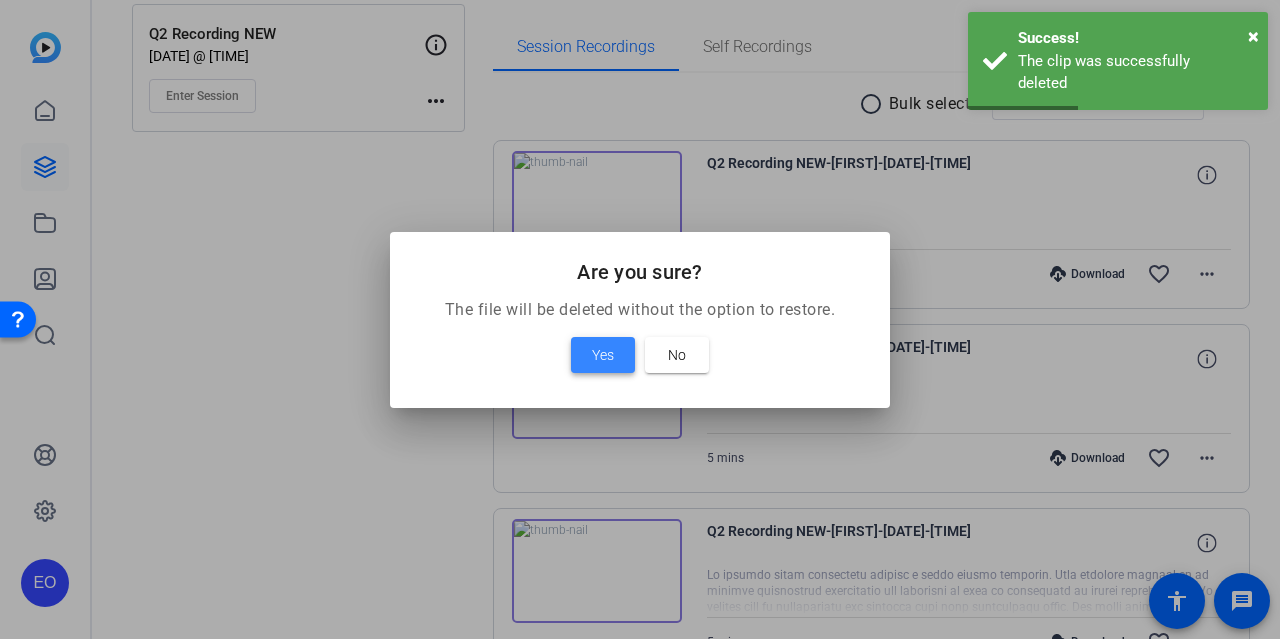 click on "Yes" at bounding box center [603, 355] 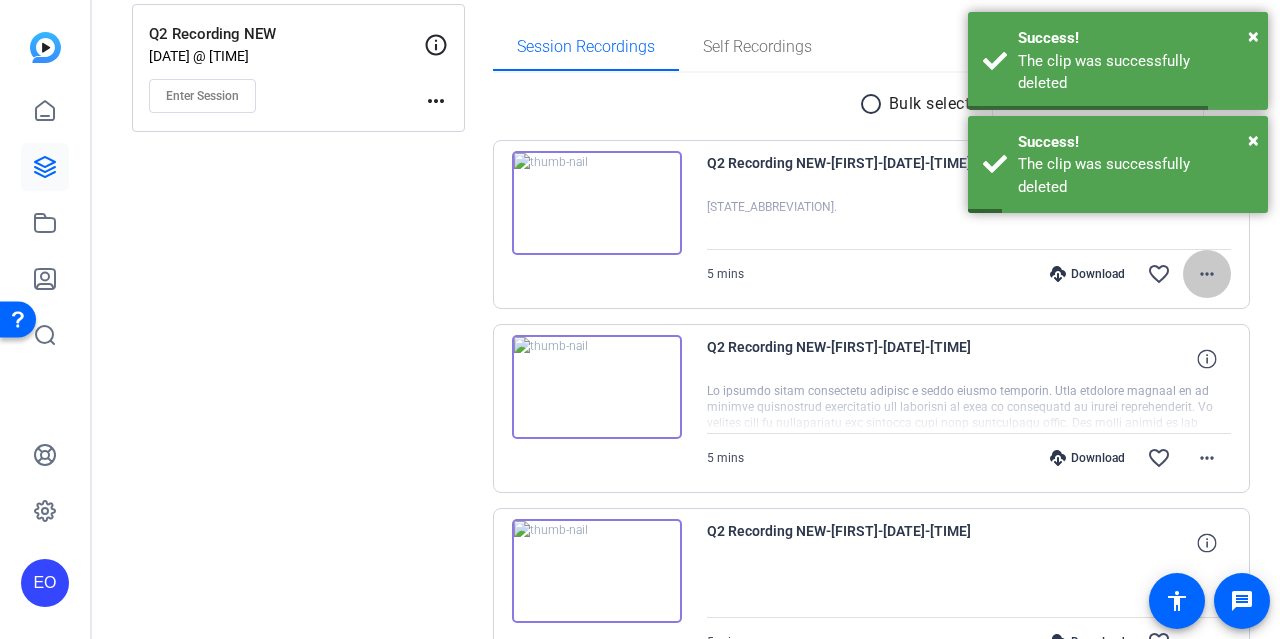 click on "more_horiz" at bounding box center [1207, 274] 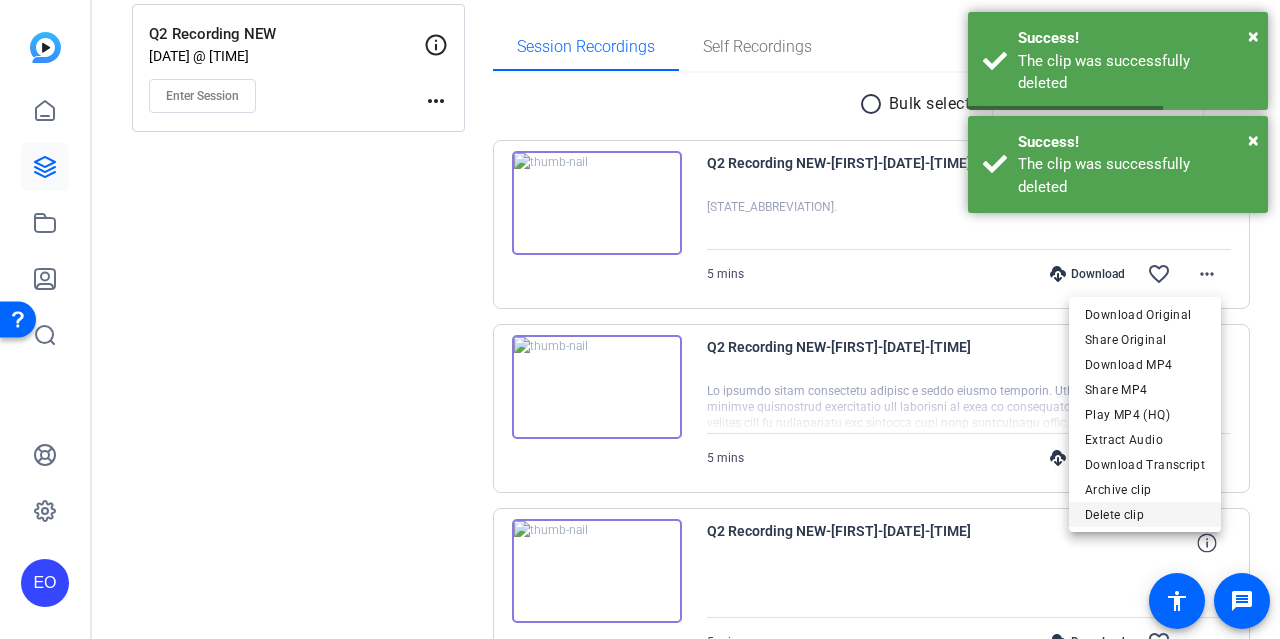 click on "Delete clip" at bounding box center (1145, 515) 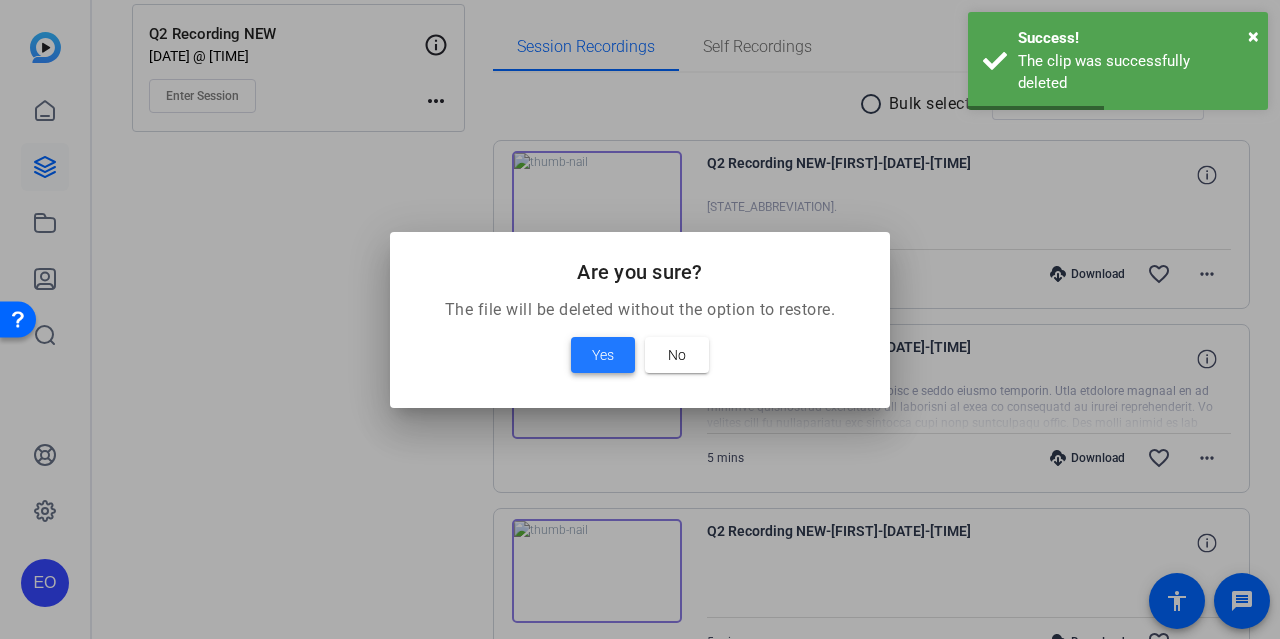 click on "Yes" at bounding box center [603, 355] 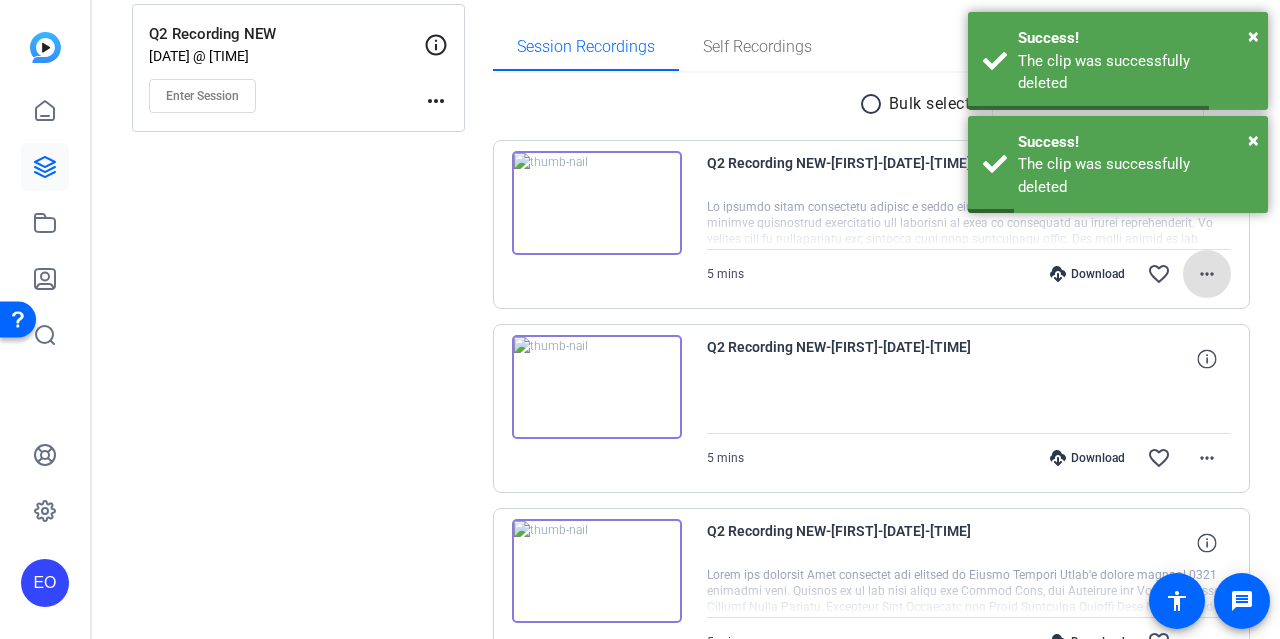 click on "more_horiz" at bounding box center [1207, 274] 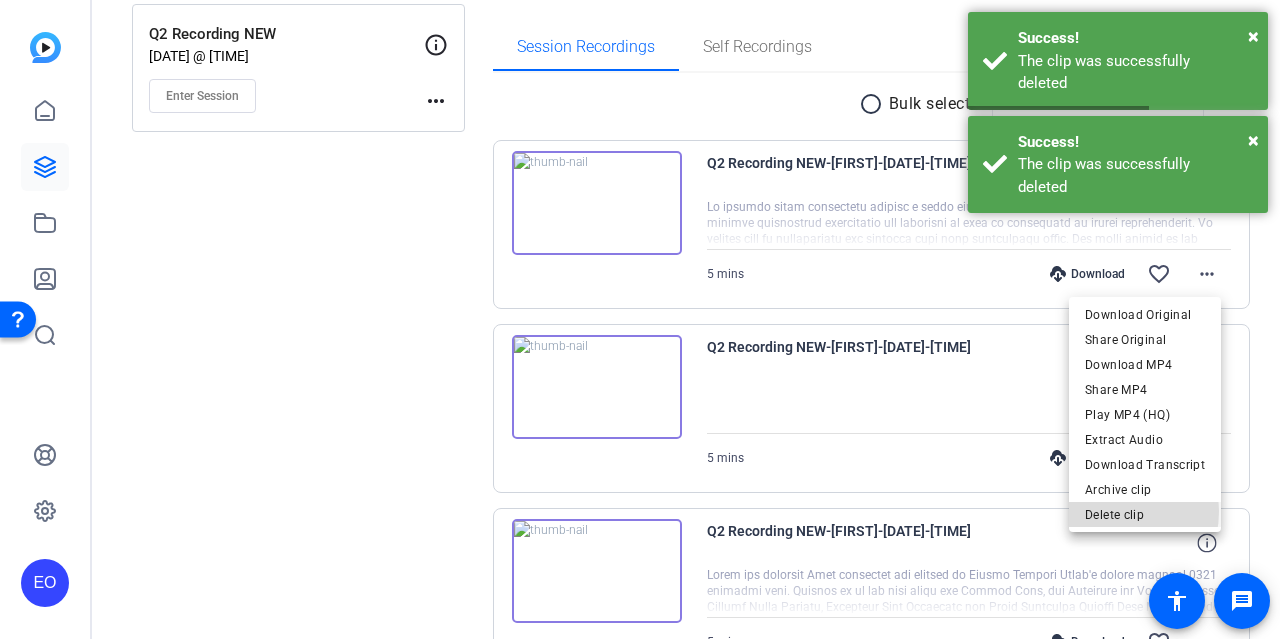 click on "Delete clip" at bounding box center [1145, 515] 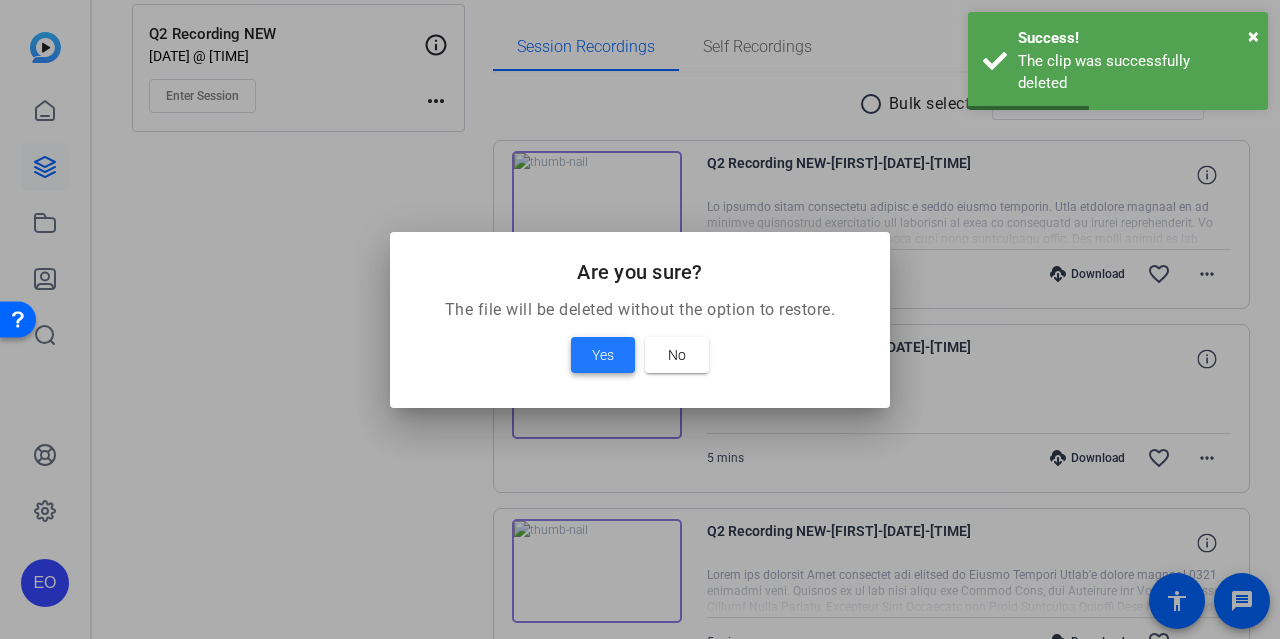 click on "Yes" at bounding box center (603, 355) 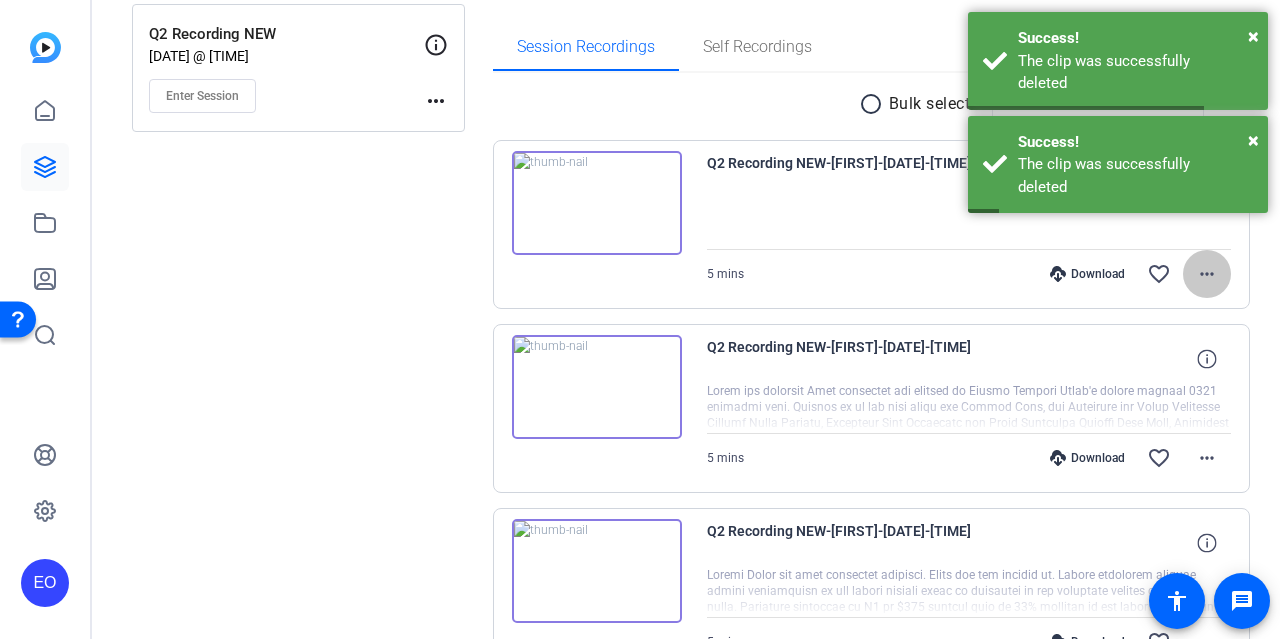 click on "more_horiz" at bounding box center (1207, 274) 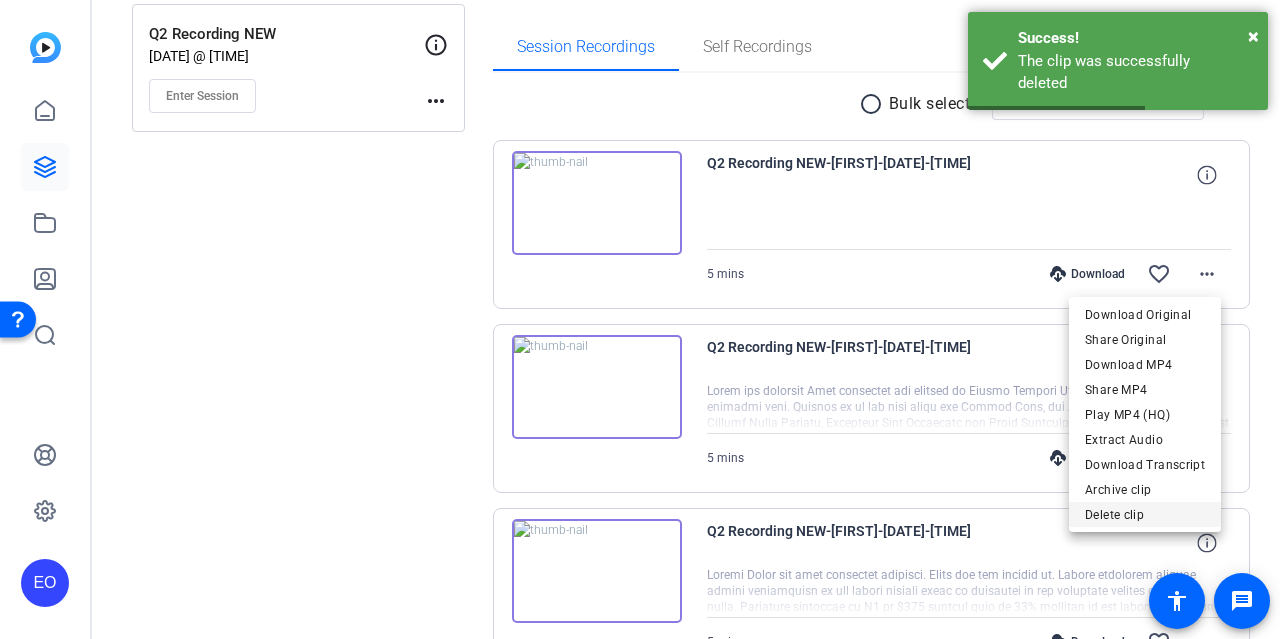 click on "Delete clip" at bounding box center (1145, 515) 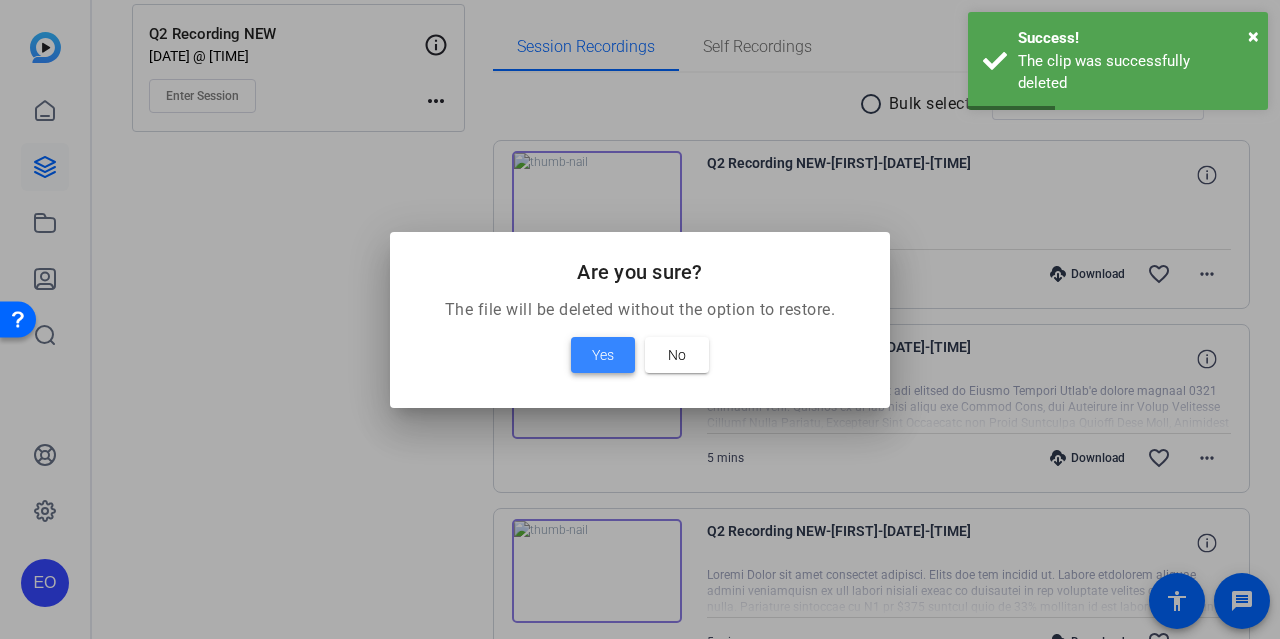 click at bounding box center [603, 355] 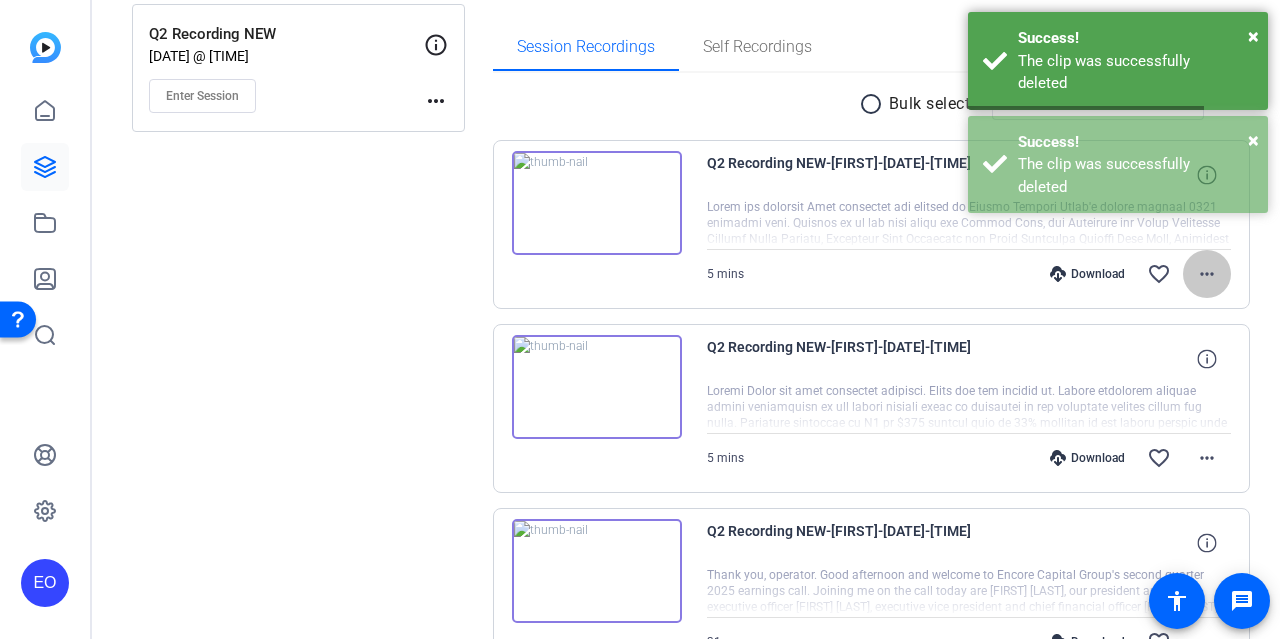 click on "more_horiz" at bounding box center [1207, 274] 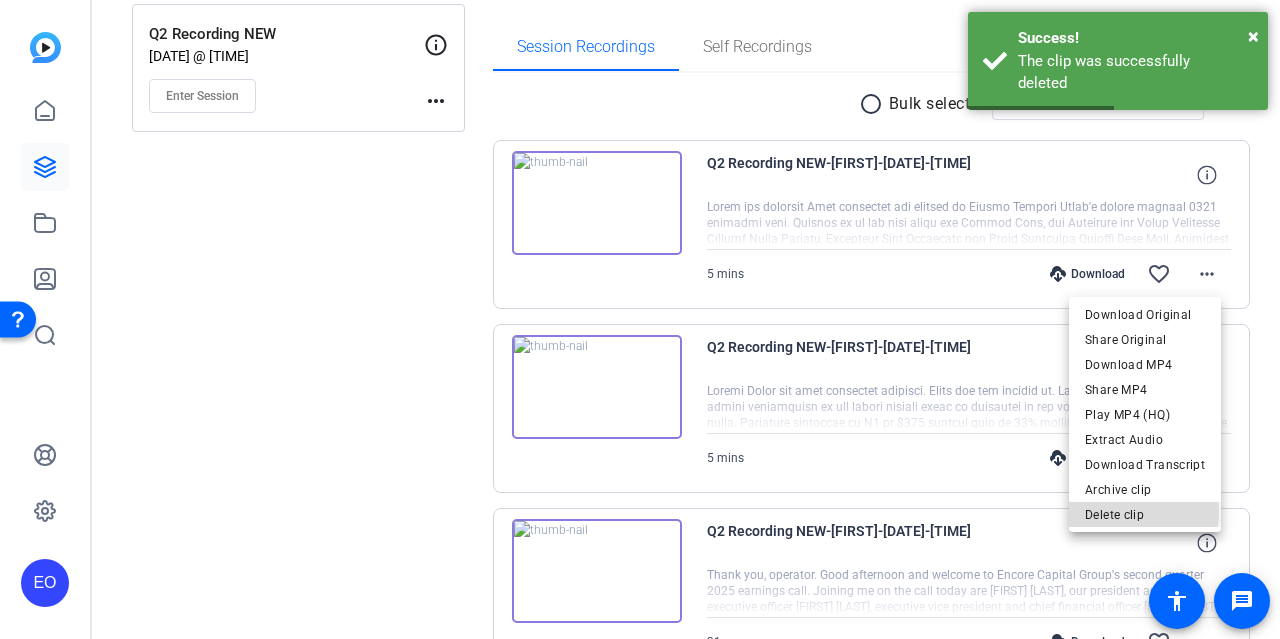 click on "Delete clip" at bounding box center (1145, 515) 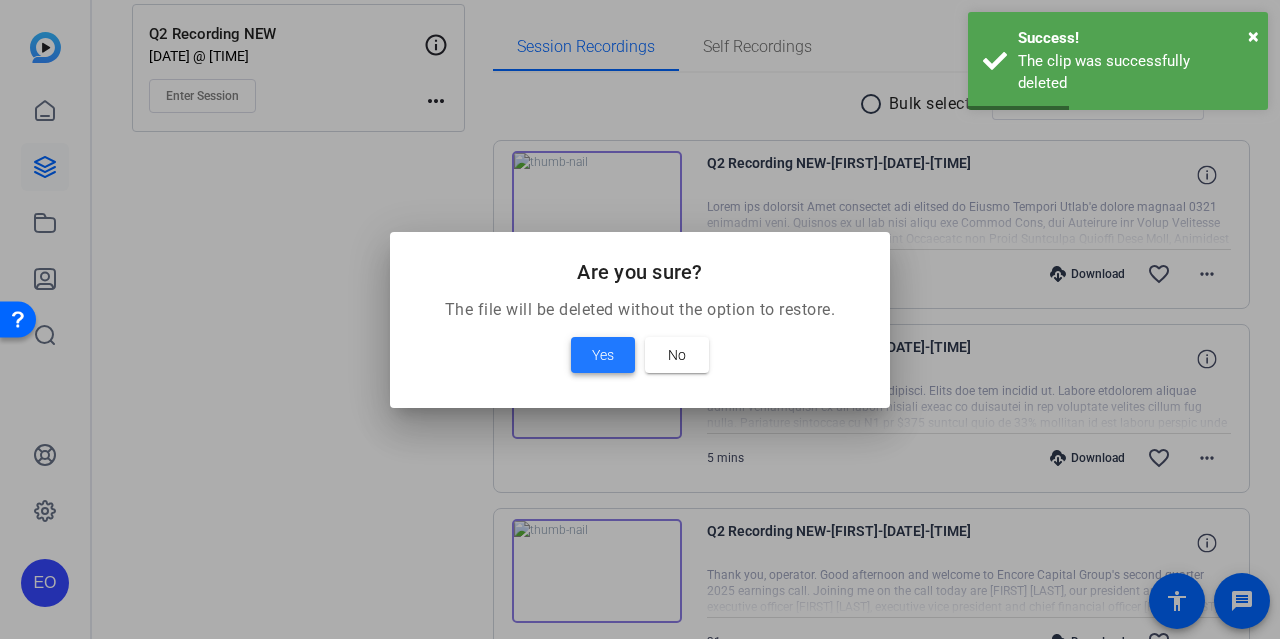 click on "Yes" at bounding box center [603, 355] 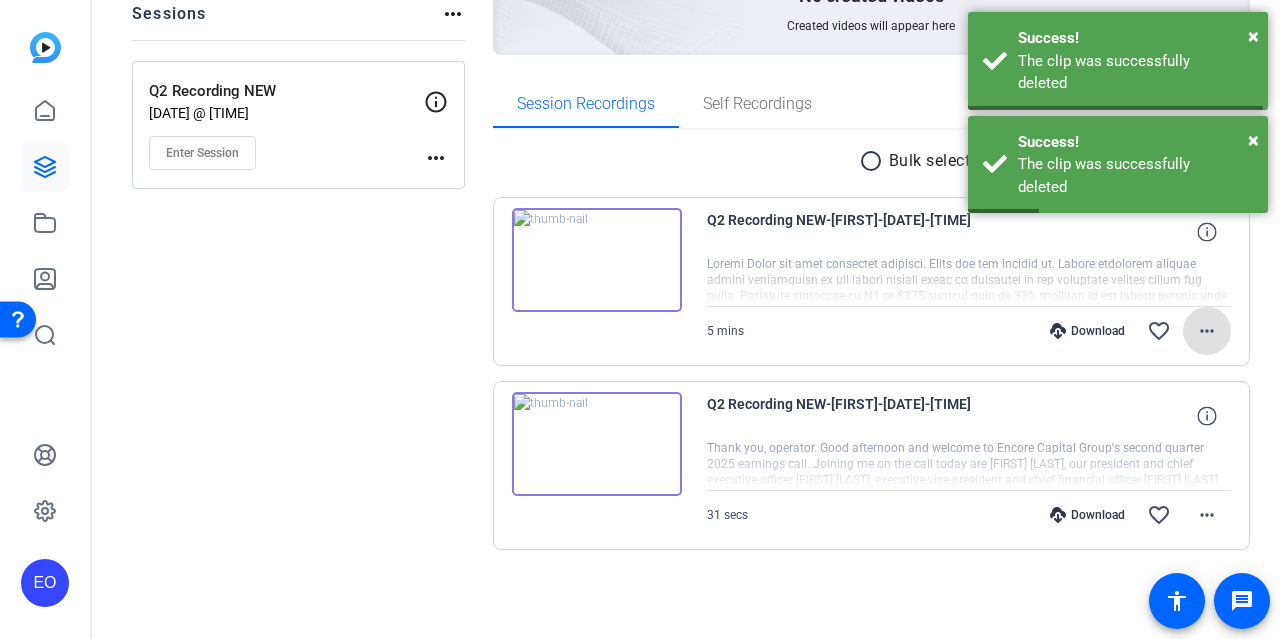scroll, scrollTop: 240, scrollLeft: 0, axis: vertical 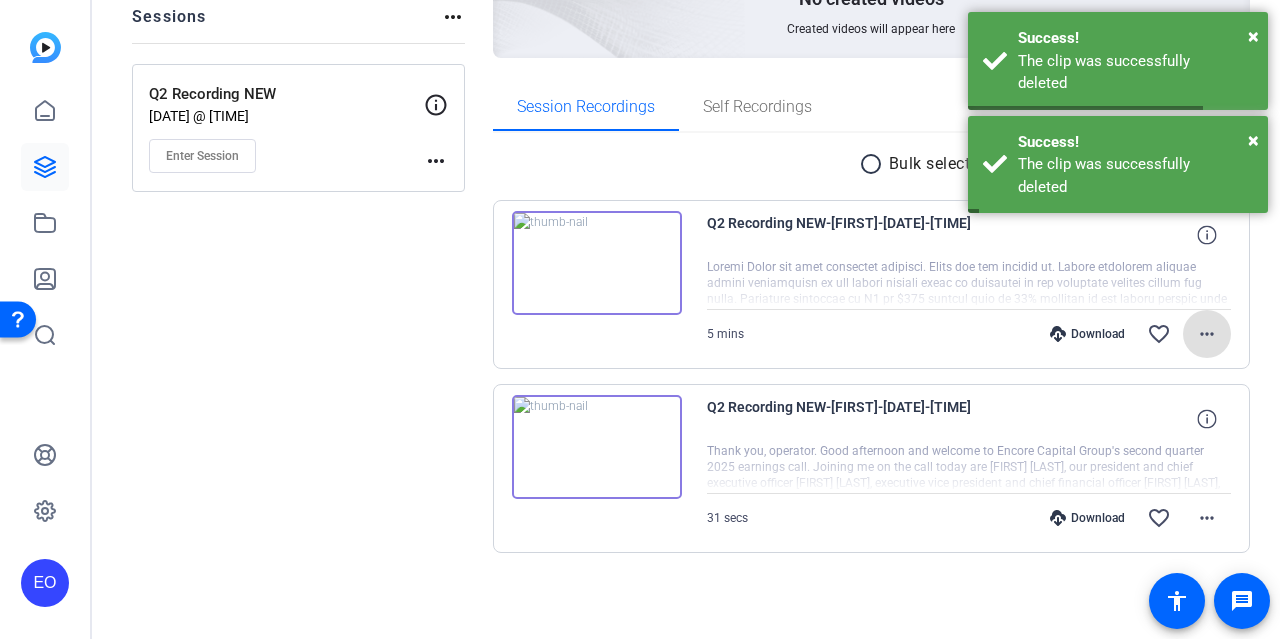 click on "more_horiz" at bounding box center (1207, 334) 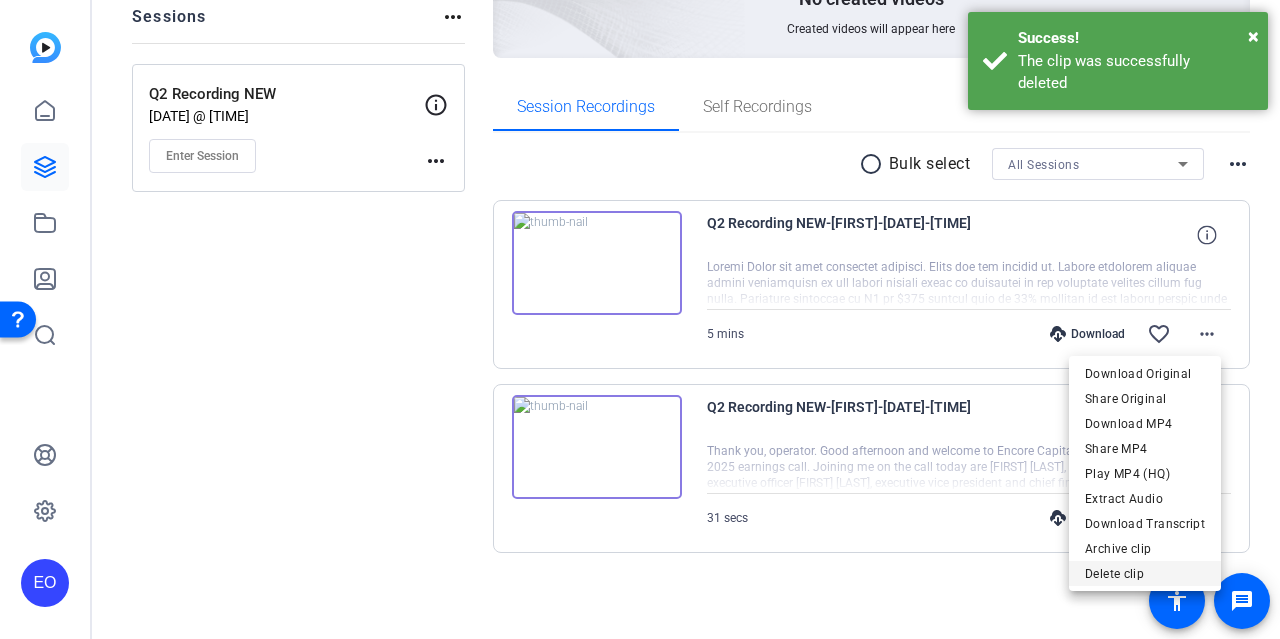 click on "Delete clip" at bounding box center [1145, 574] 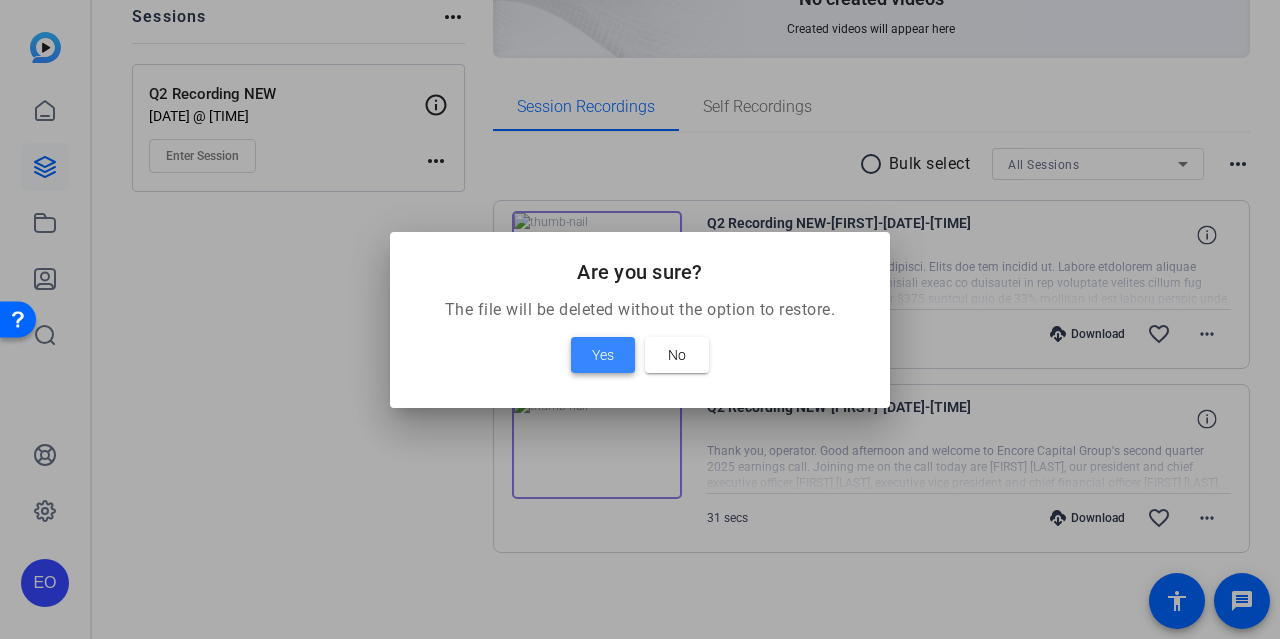 click at bounding box center [603, 355] 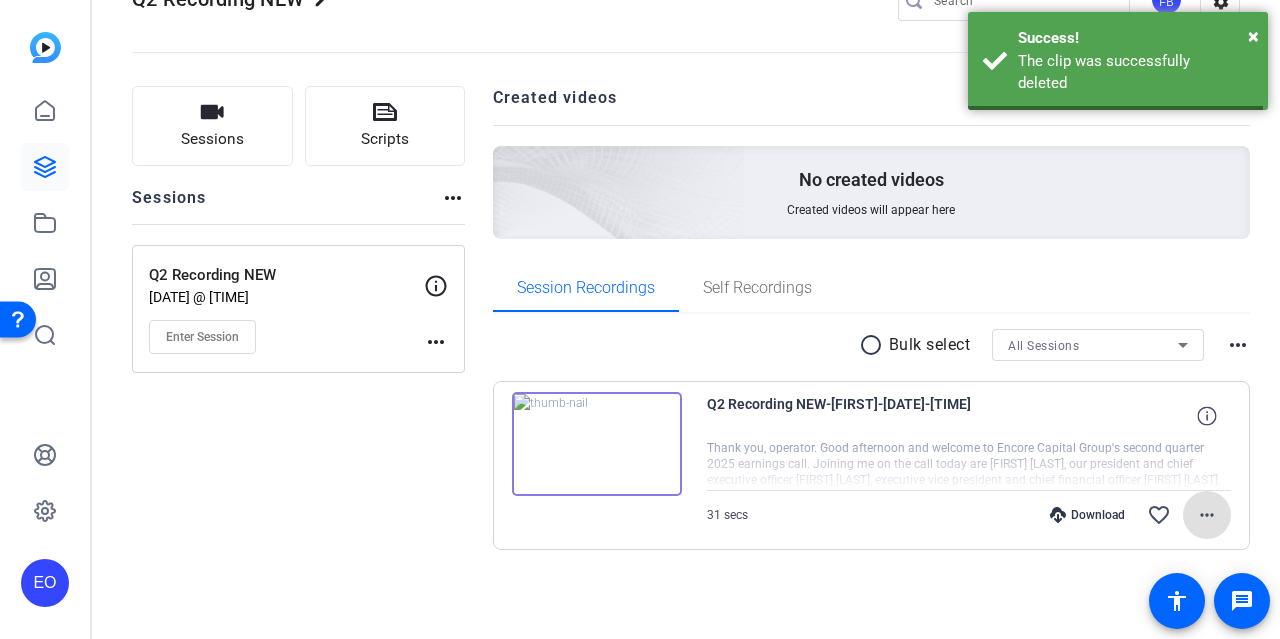 scroll, scrollTop: 57, scrollLeft: 0, axis: vertical 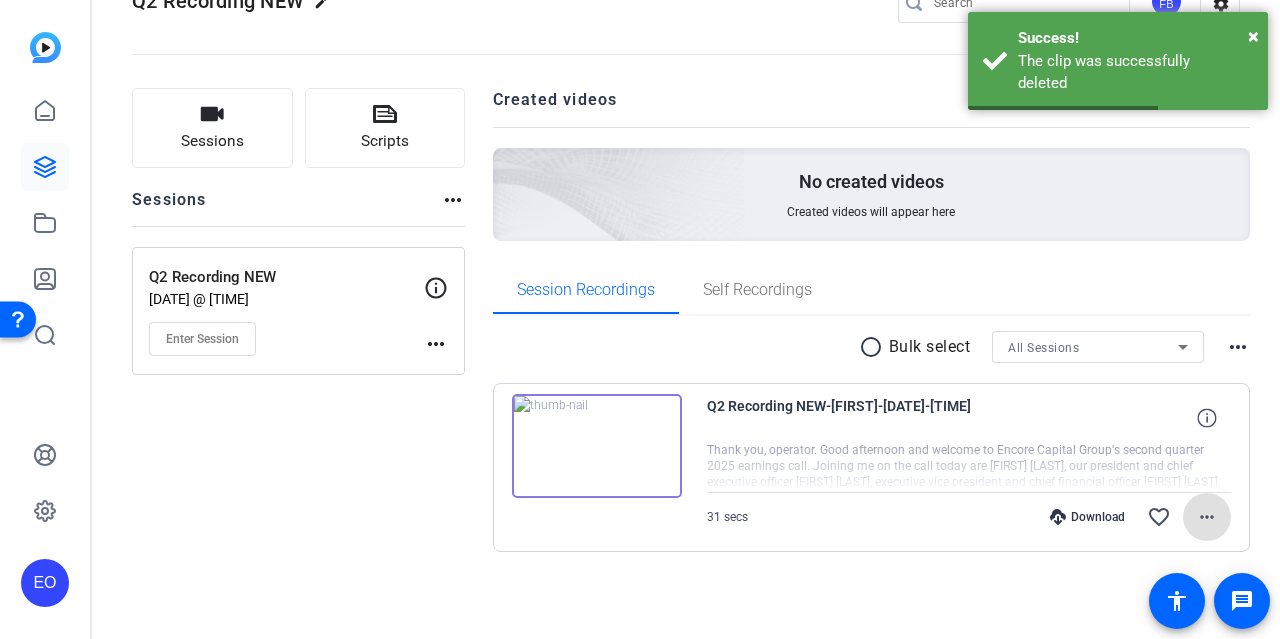 click on "more_horiz" at bounding box center [1207, 517] 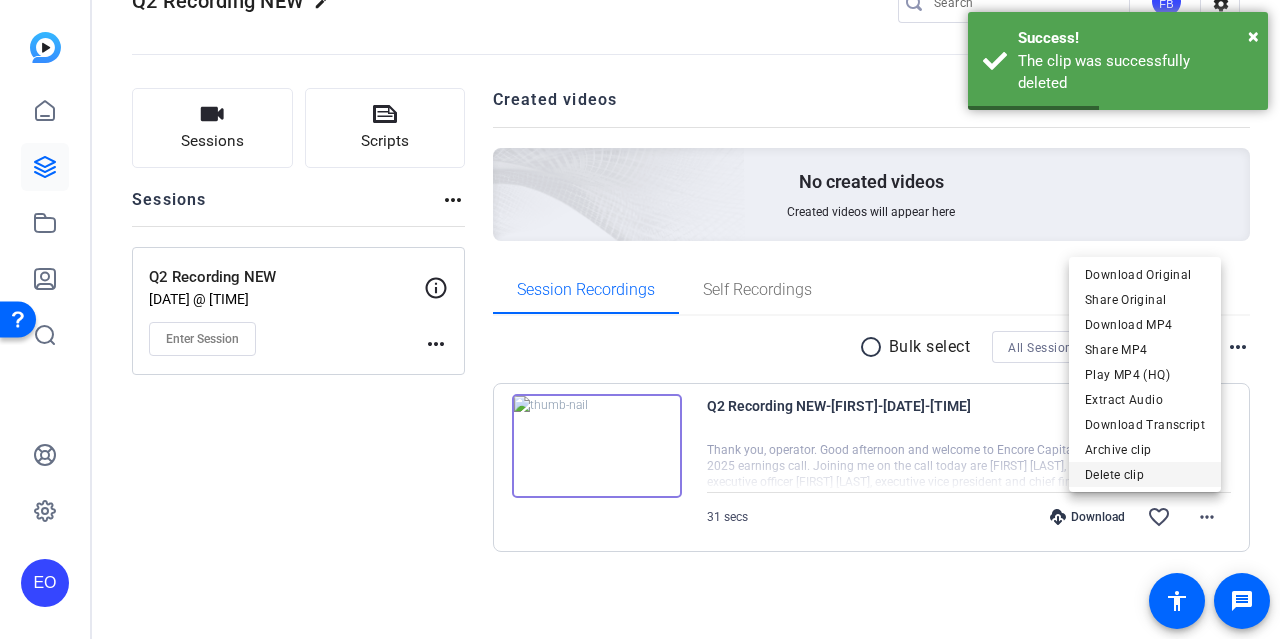 click on "Delete clip" at bounding box center (1145, 474) 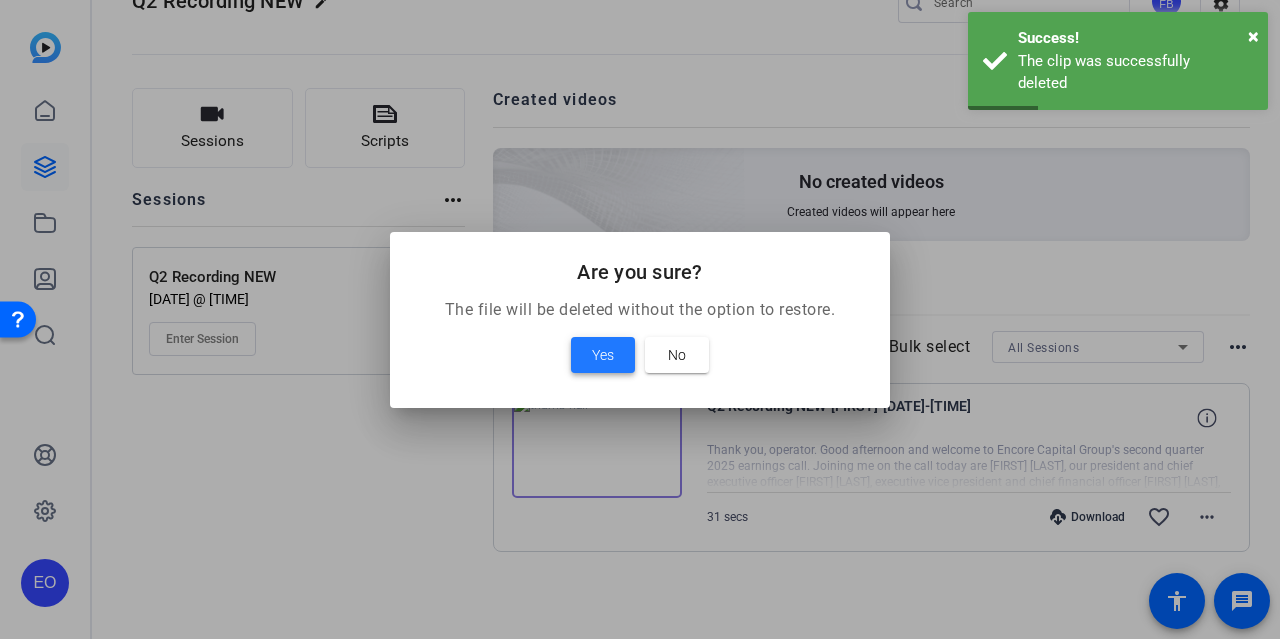 click on "Yes" at bounding box center (603, 355) 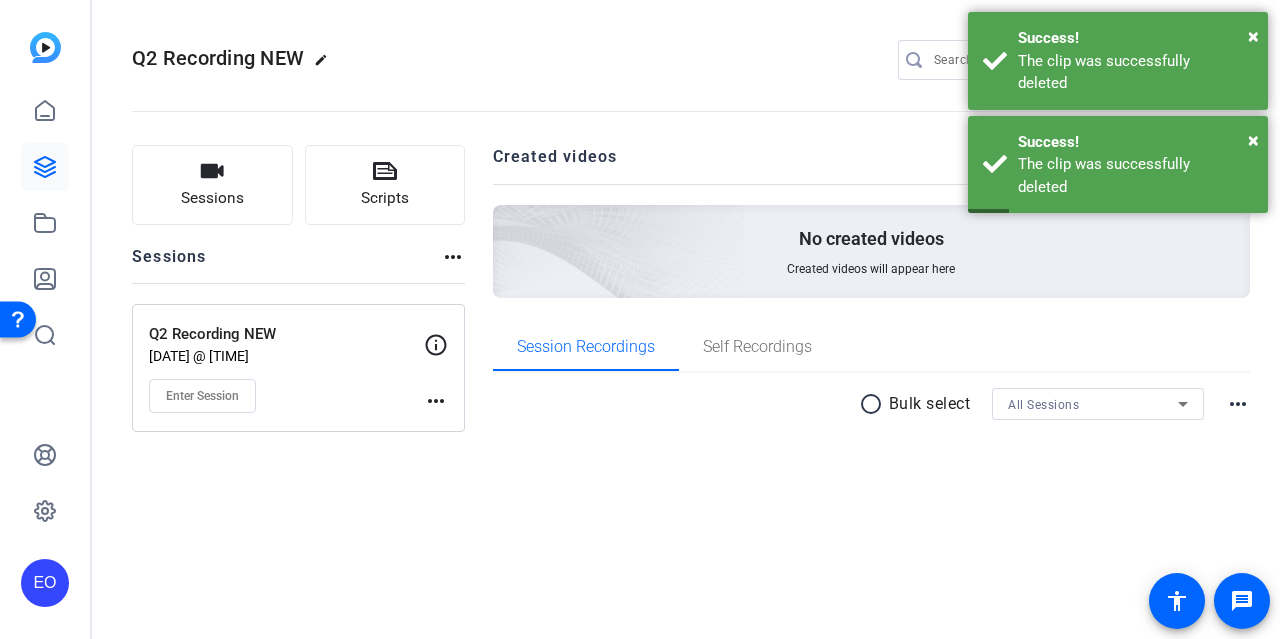 scroll, scrollTop: 0, scrollLeft: 0, axis: both 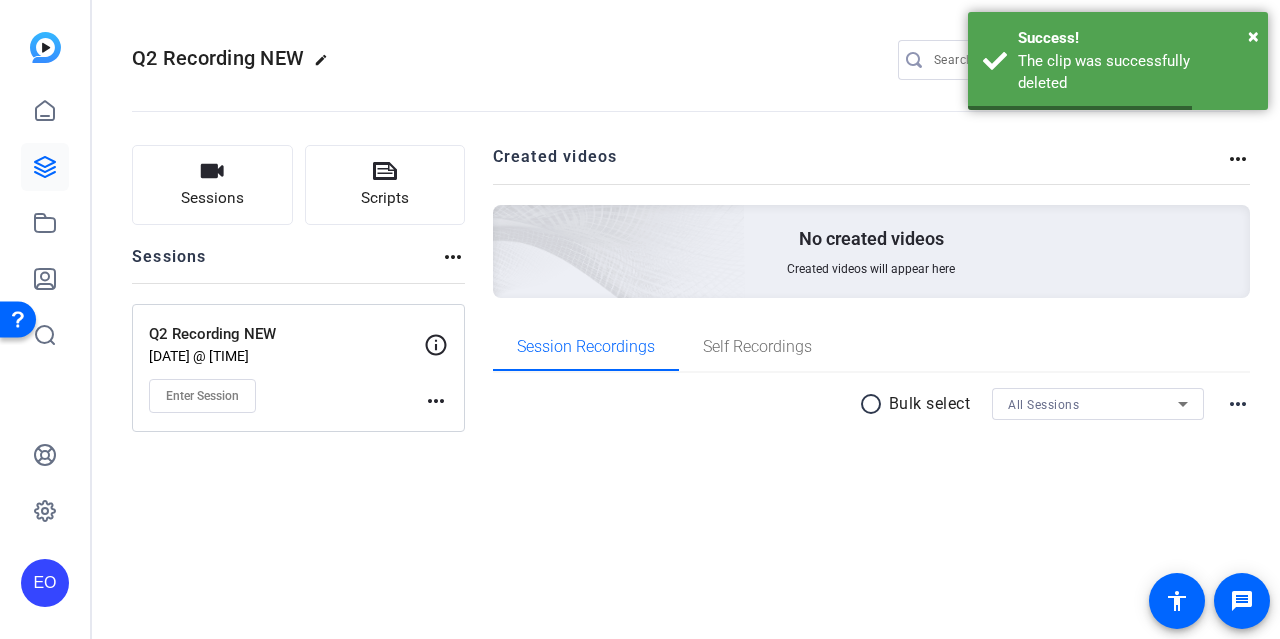 click on "Sessions
Scripts  Sessions more_horiz  Q2 Recording NEW   [DATE] @ [TIME]  Enter Session
more_horiz Created videos more_horiz No created videos Created videos will appear here Session Recordings Self Recordings radio_button_unchecked Bulk select All Sessions more_horiz" 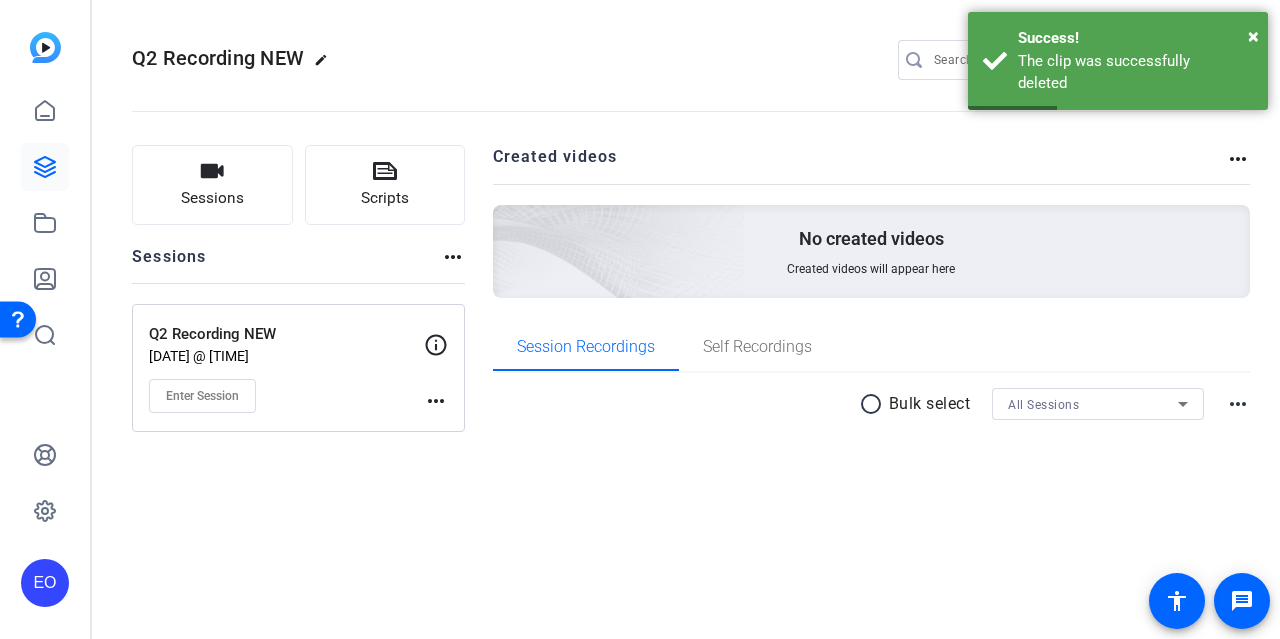 click on "more_horiz" 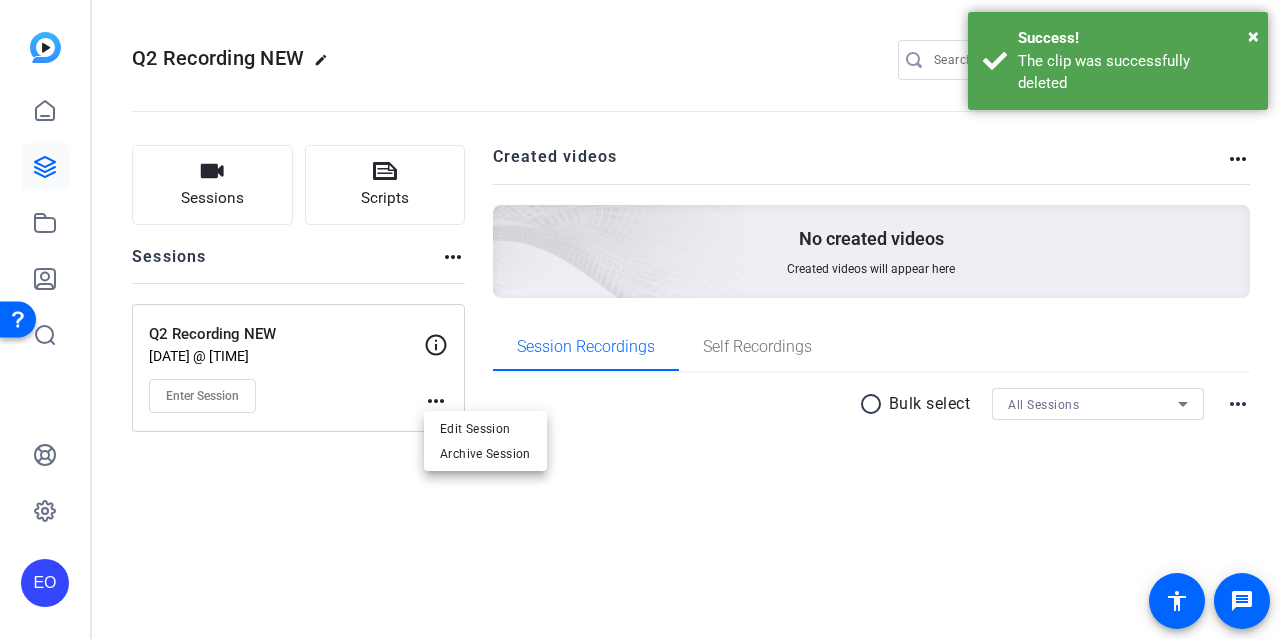 click at bounding box center [640, 319] 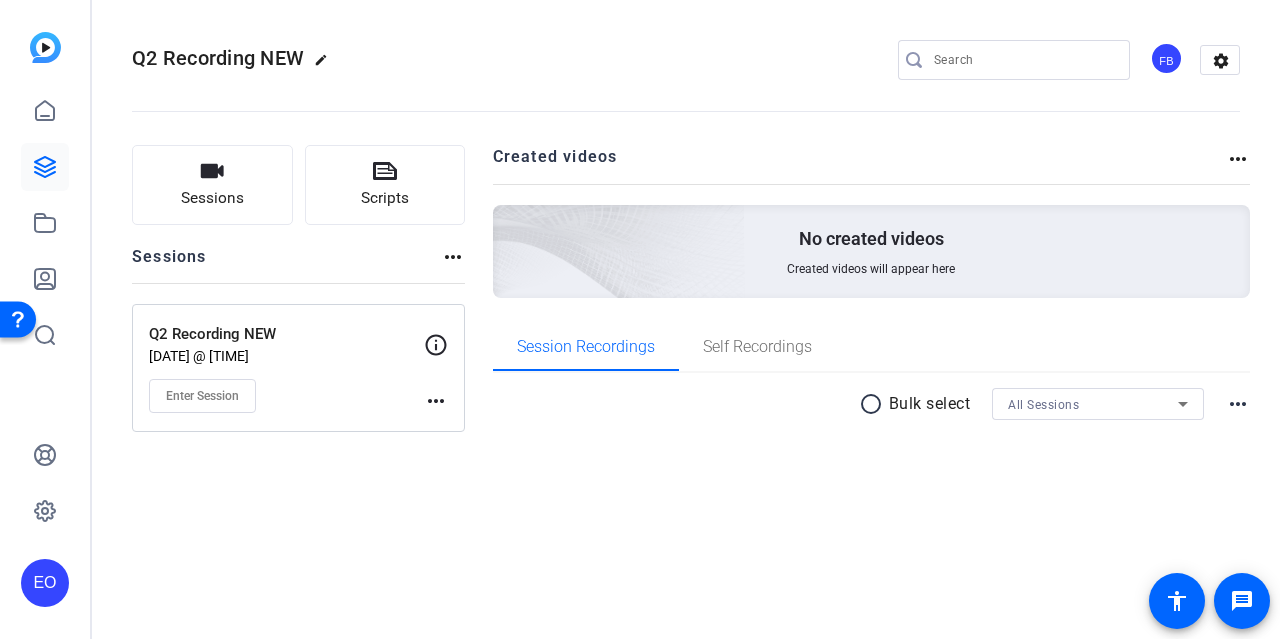 click on "more_horiz" 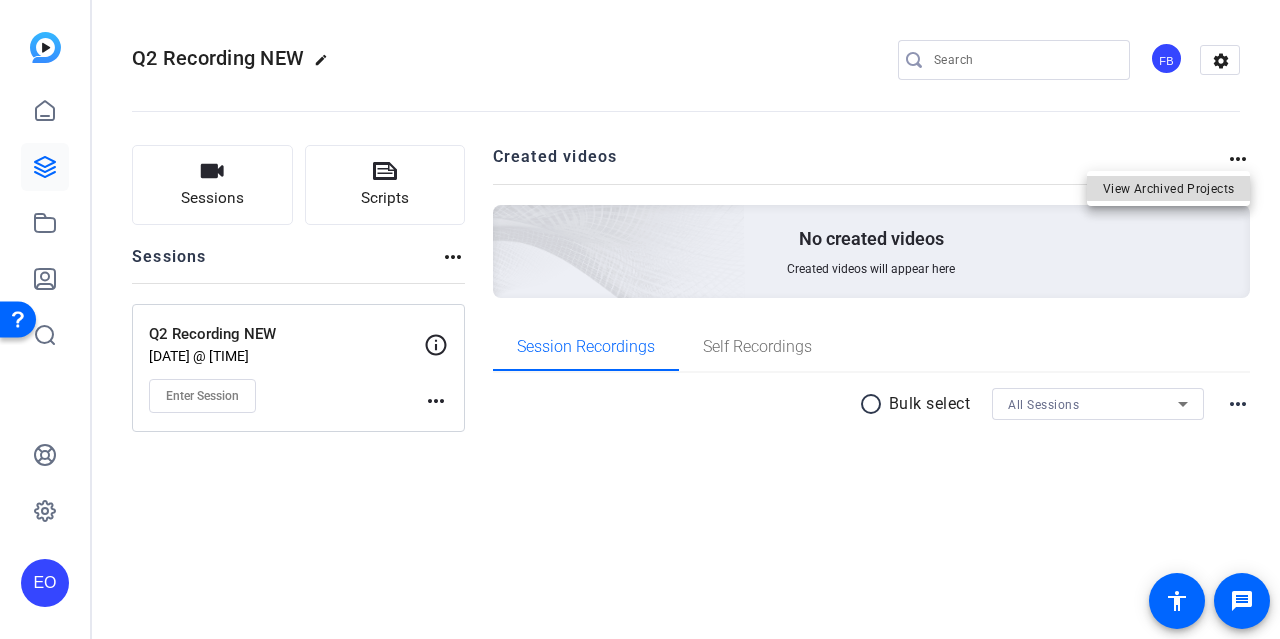 click on "View Archived Projects" at bounding box center [1168, 188] 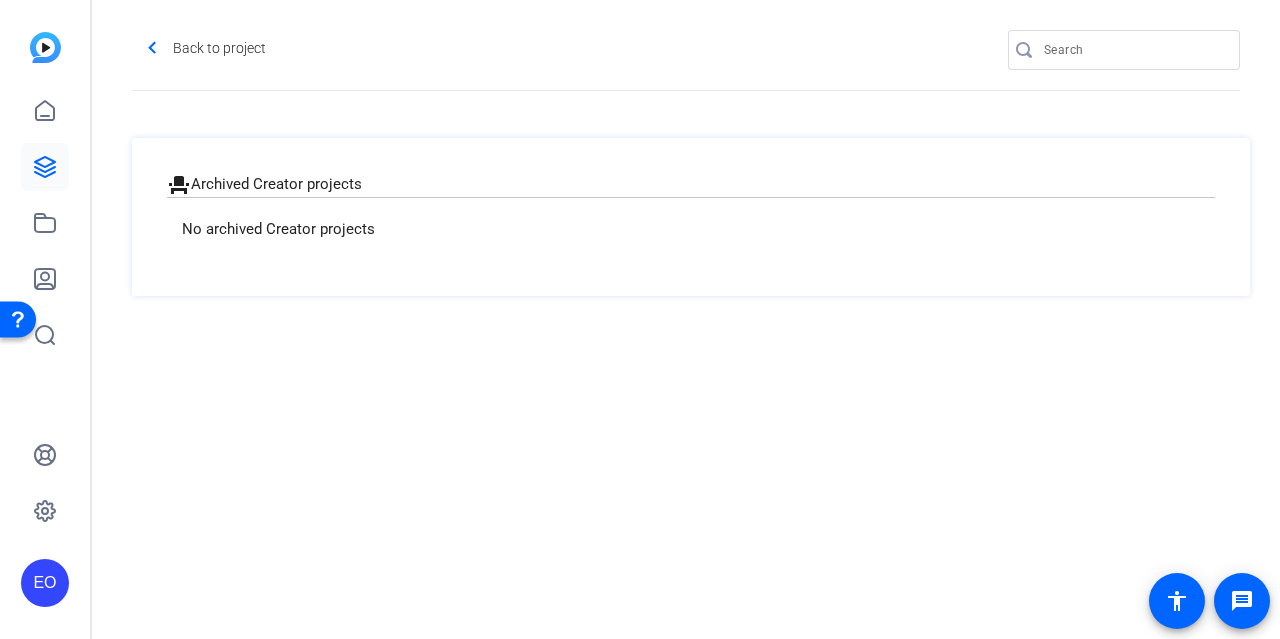 click on "No archived Creator projects" 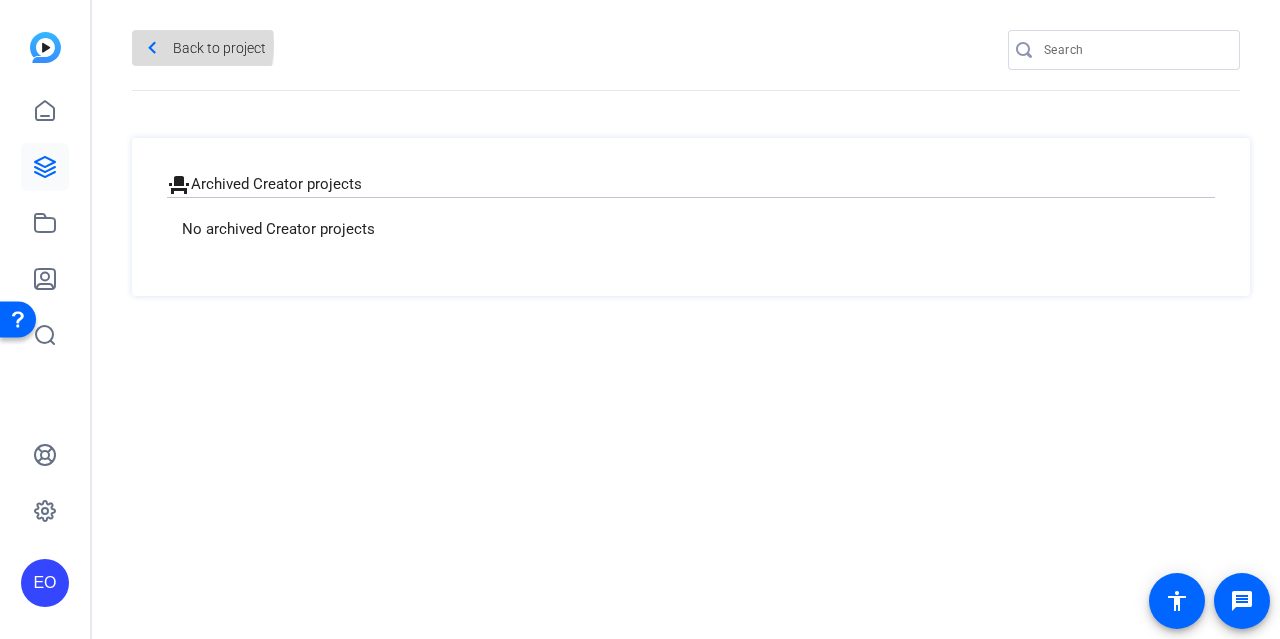 click on "navigate_before" 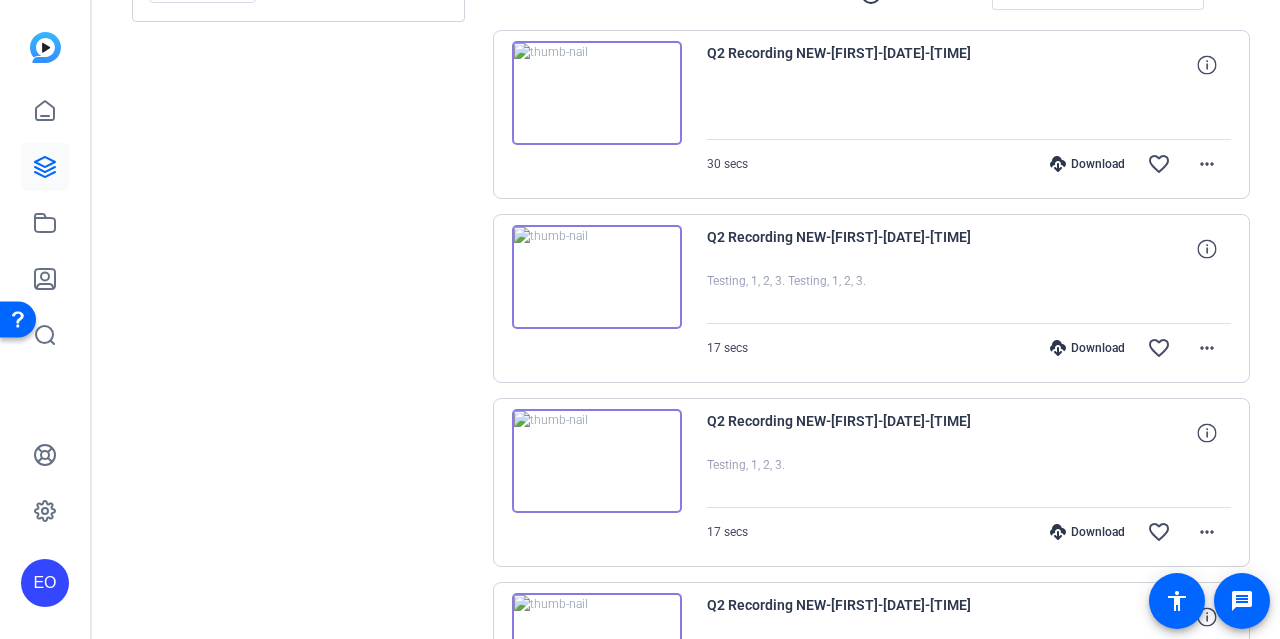 scroll, scrollTop: 300, scrollLeft: 0, axis: vertical 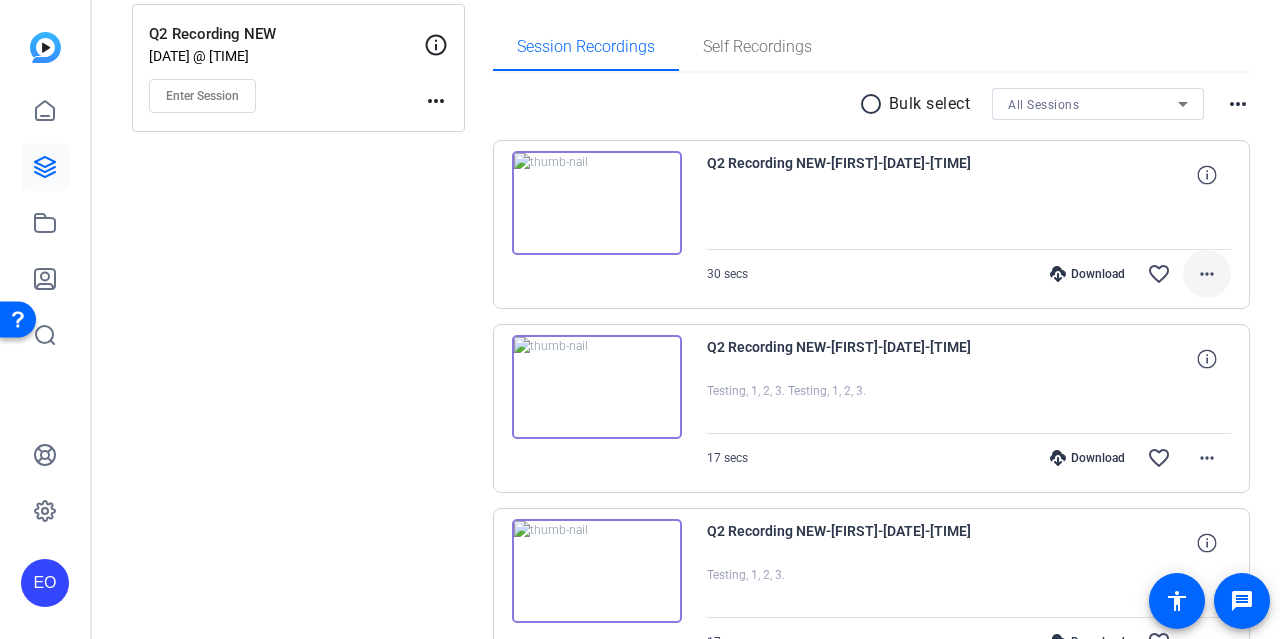 click on "more_horiz" at bounding box center [1207, 274] 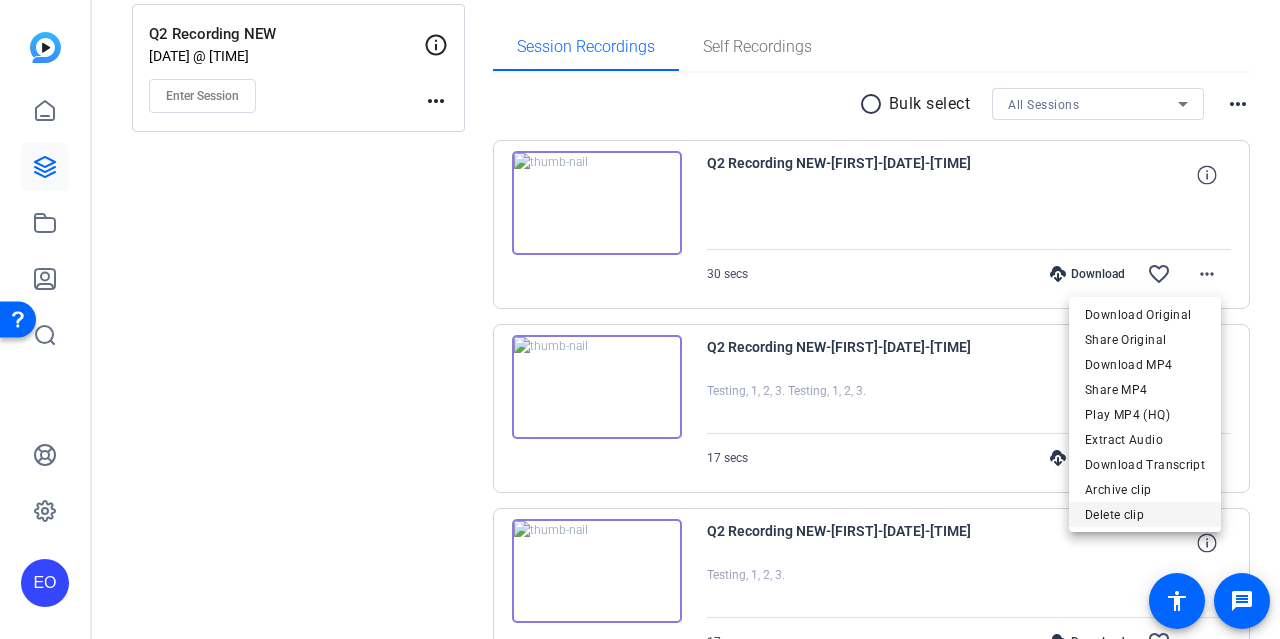 click on "Delete clip" at bounding box center [1145, 515] 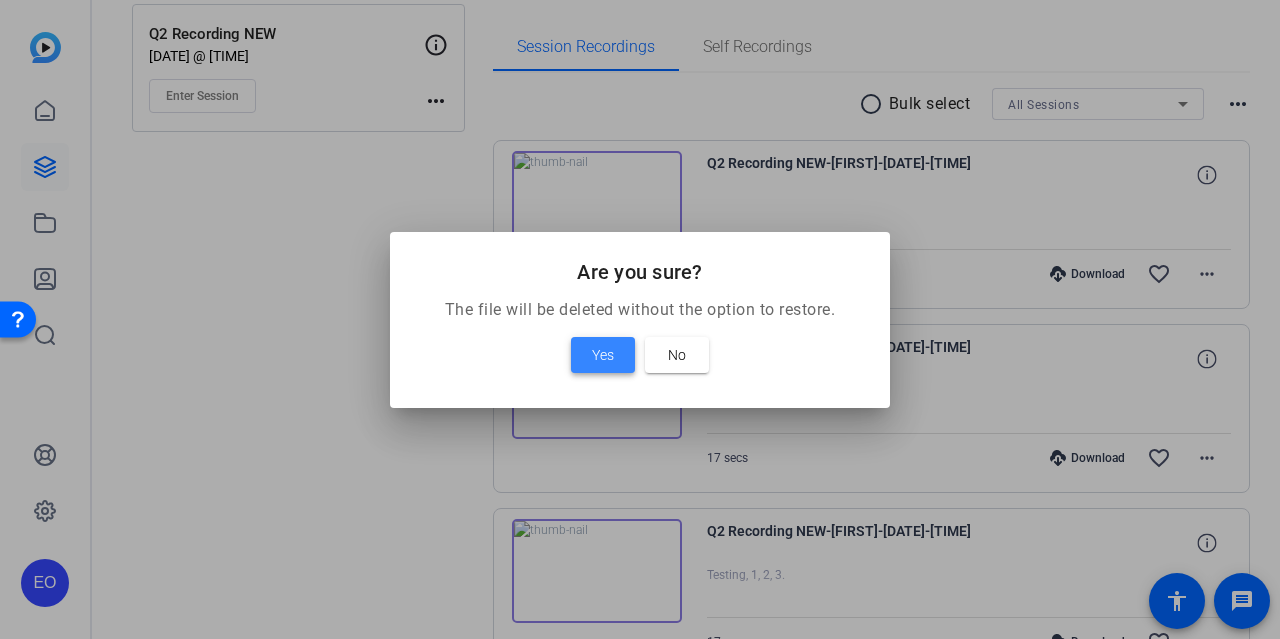 click at bounding box center [603, 355] 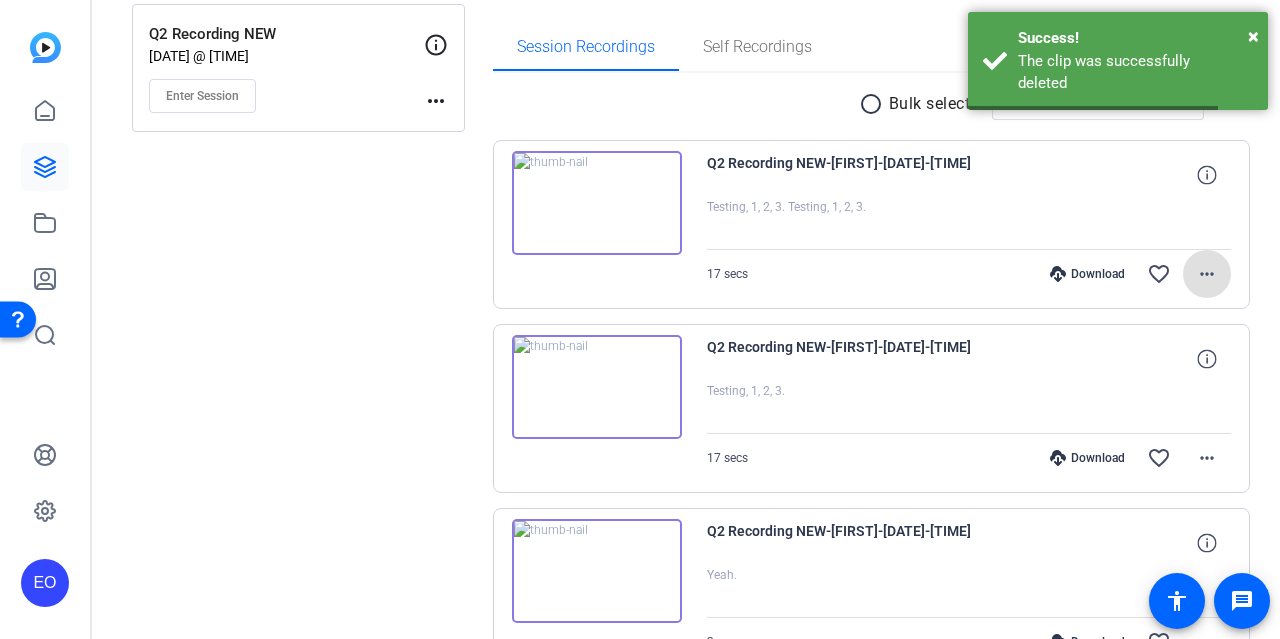 click on "more_horiz" at bounding box center [1207, 274] 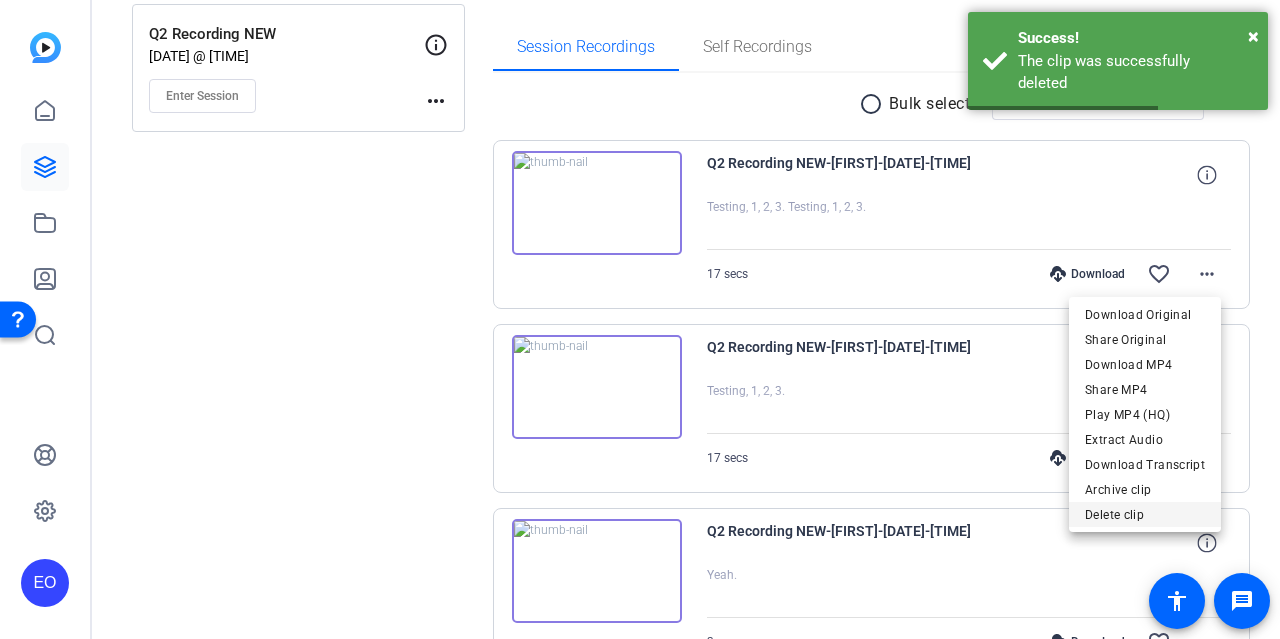 click on "Delete clip" at bounding box center (1145, 515) 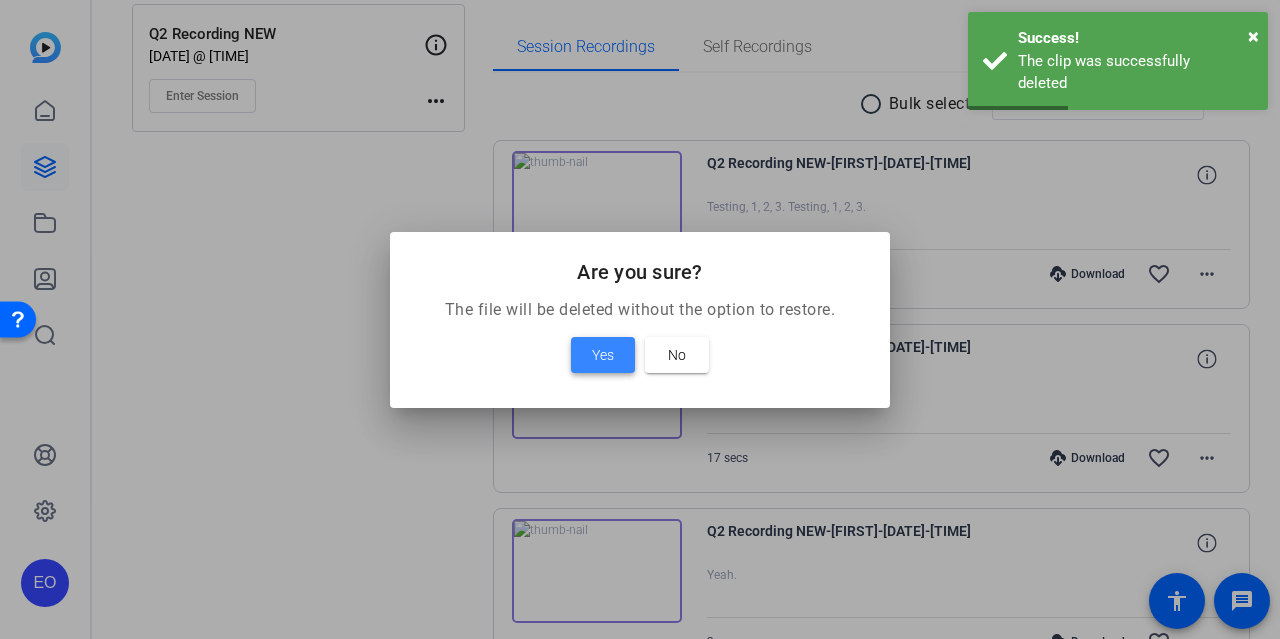 click at bounding box center [603, 355] 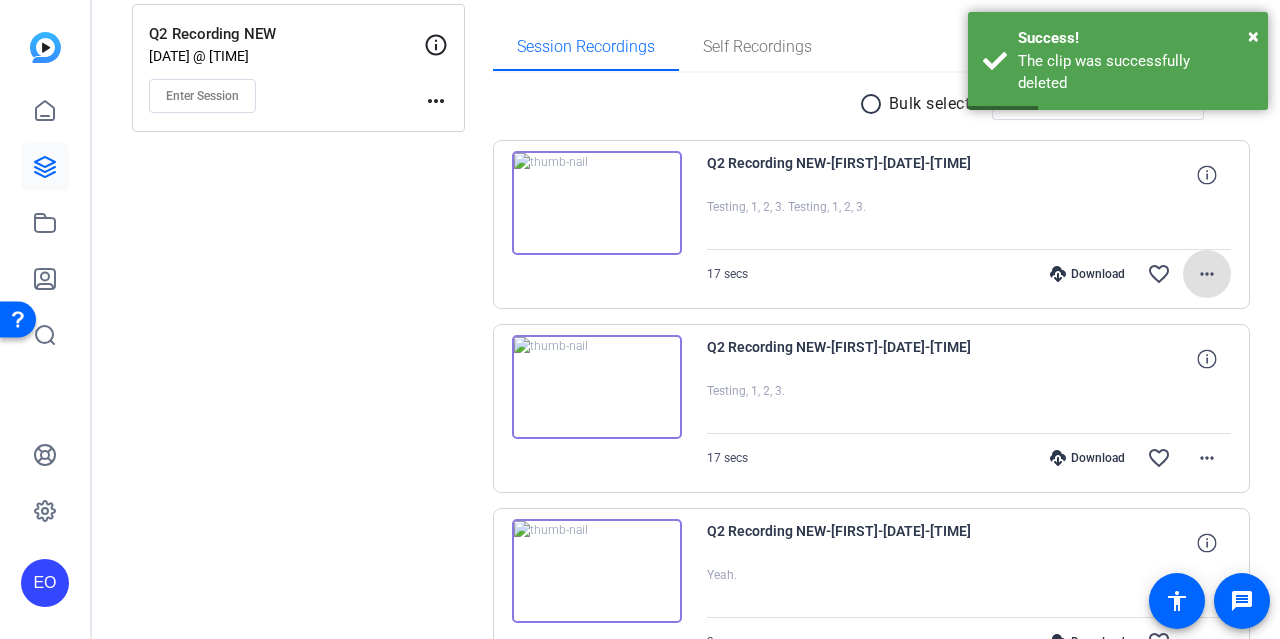 scroll, scrollTop: 240, scrollLeft: 0, axis: vertical 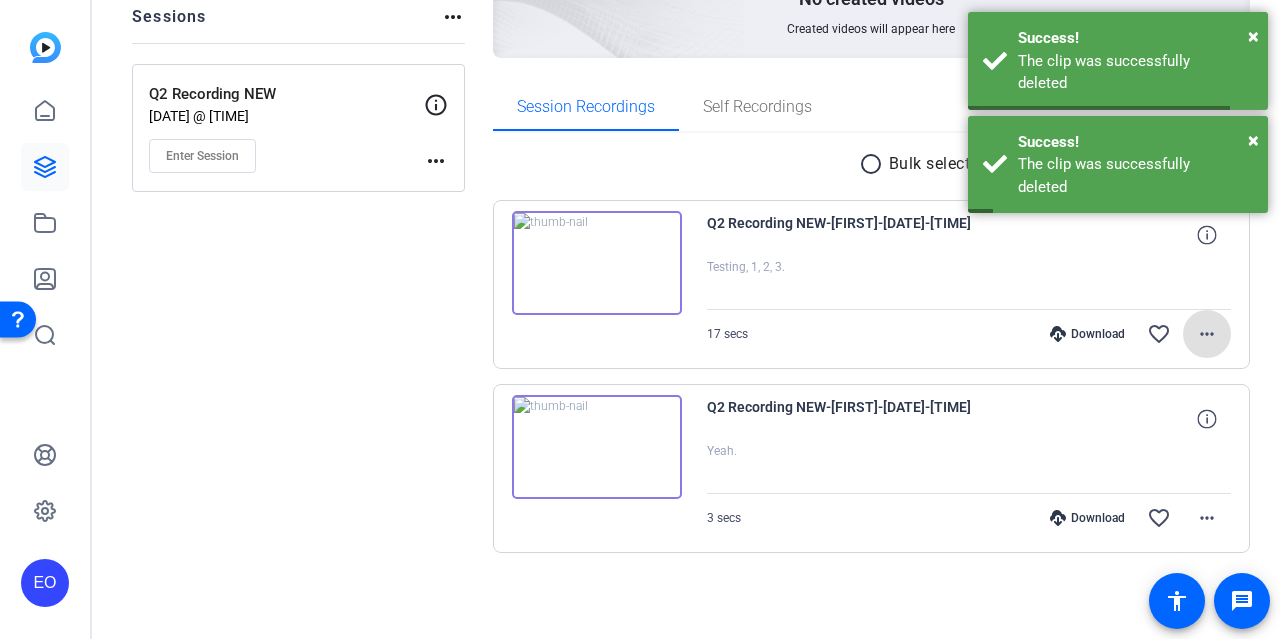 click on "more_horiz" at bounding box center (1207, 334) 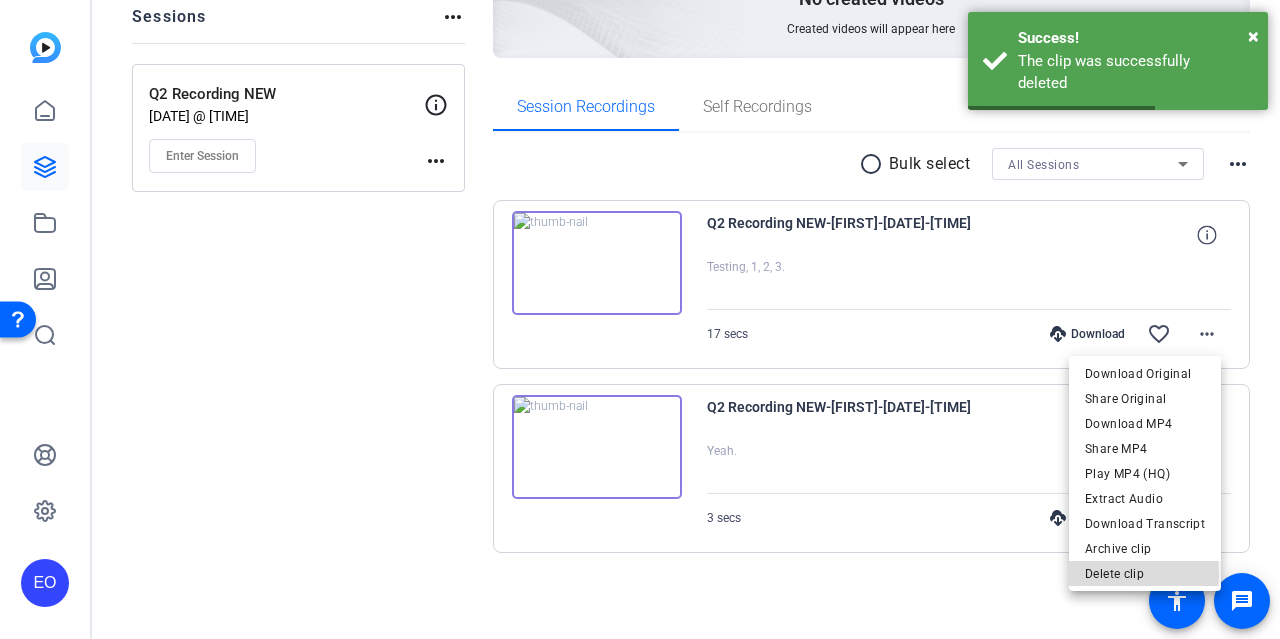 click on "Delete clip" at bounding box center (1145, 574) 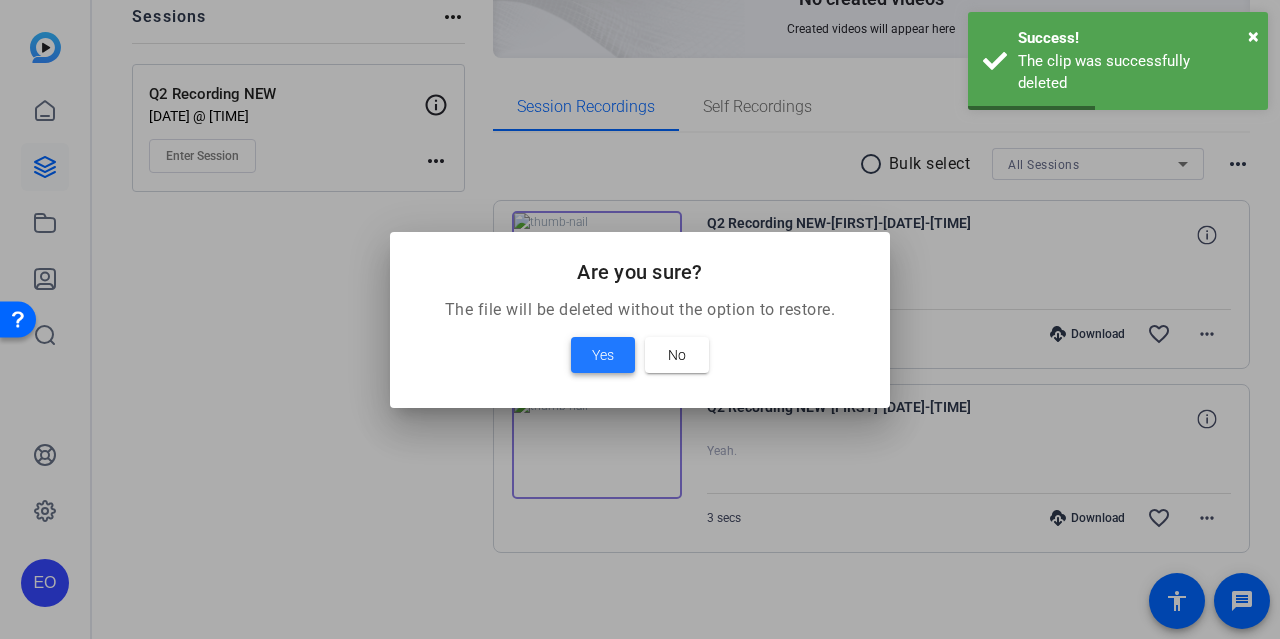 click at bounding box center [603, 355] 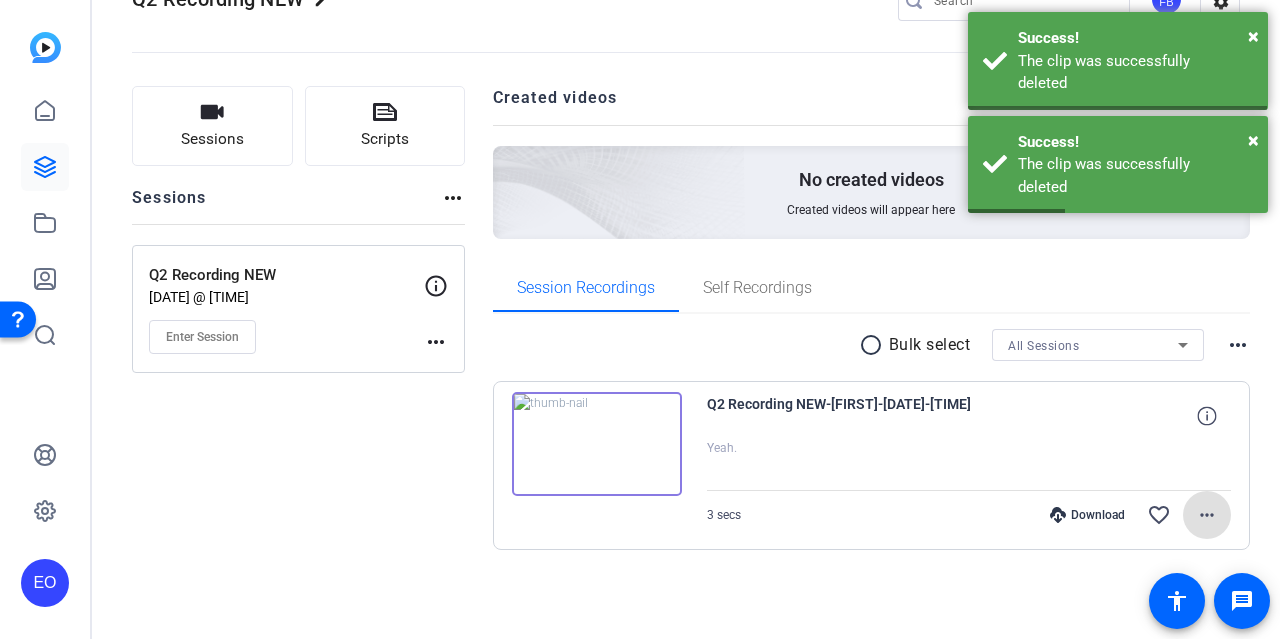 scroll, scrollTop: 57, scrollLeft: 0, axis: vertical 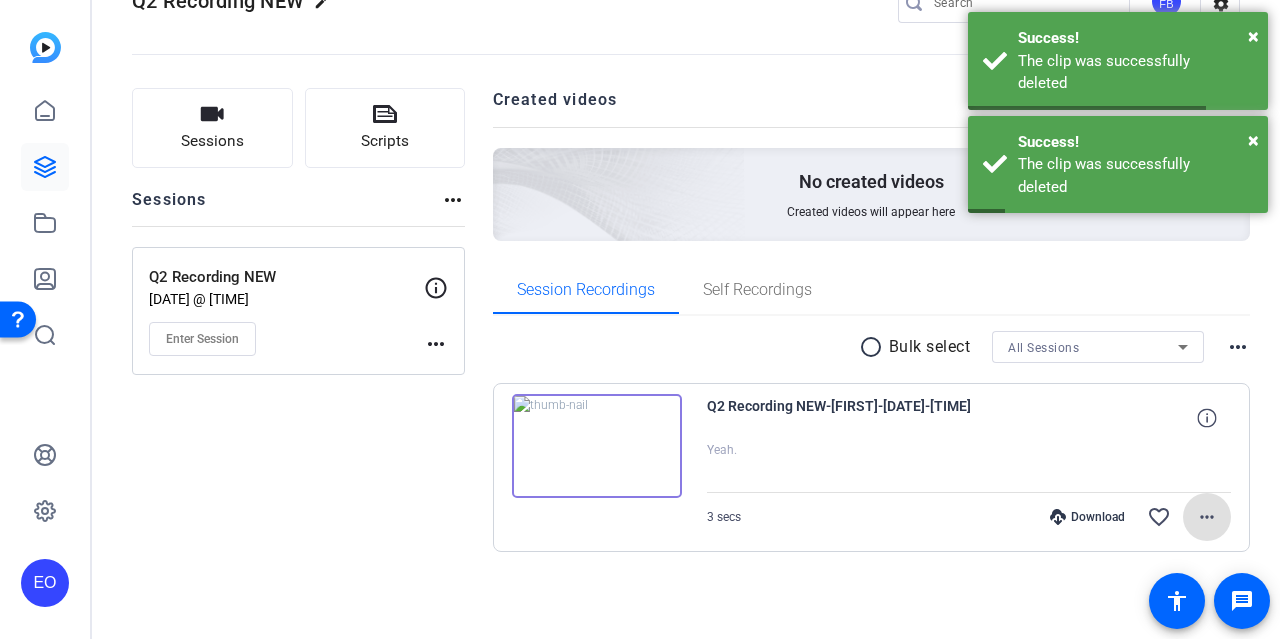 click on "more_horiz" at bounding box center [1207, 517] 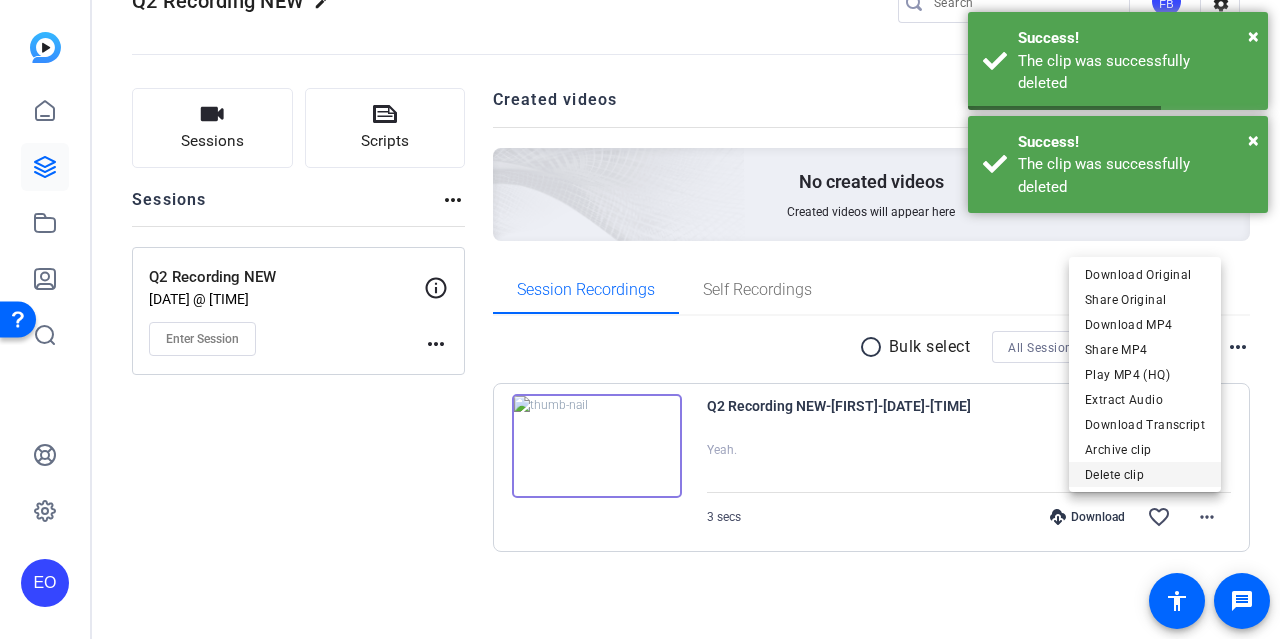 click on "Delete clip" at bounding box center (1145, 474) 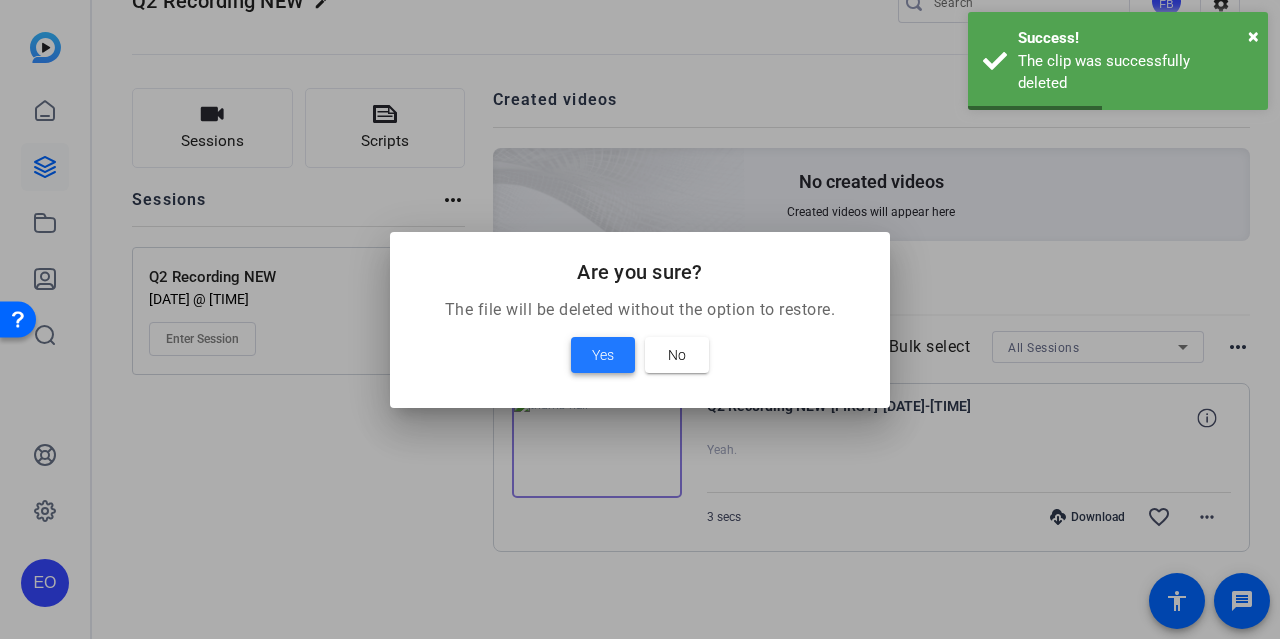 click on "Yes" at bounding box center (603, 355) 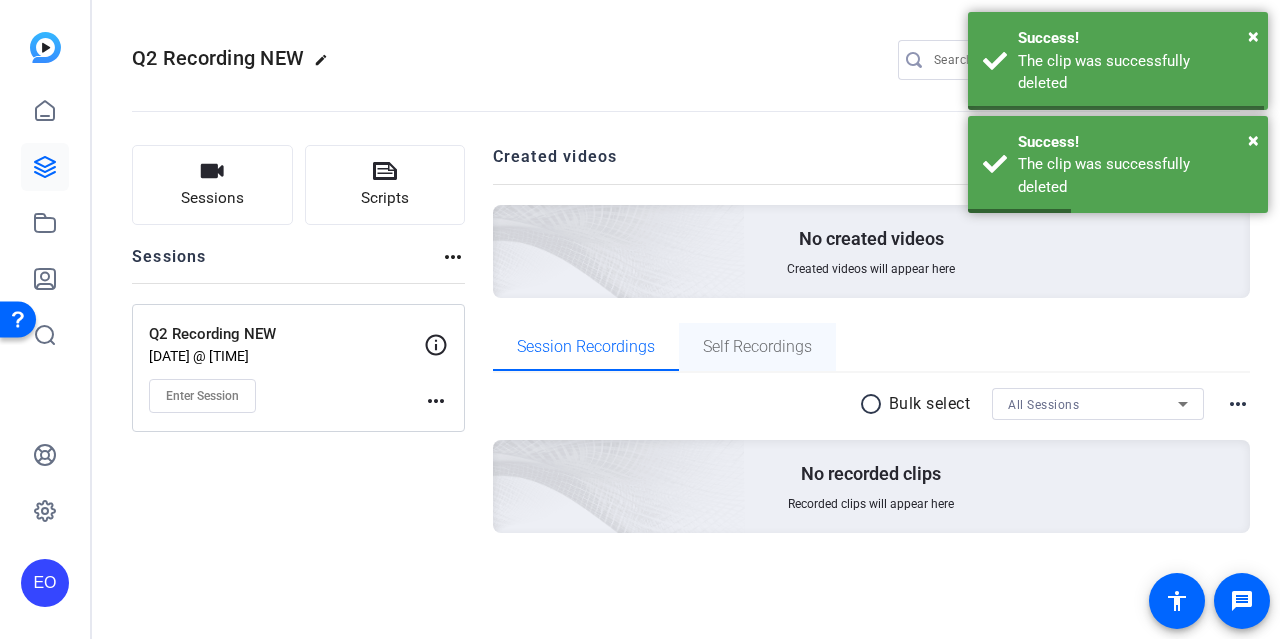 scroll, scrollTop: 0, scrollLeft: 0, axis: both 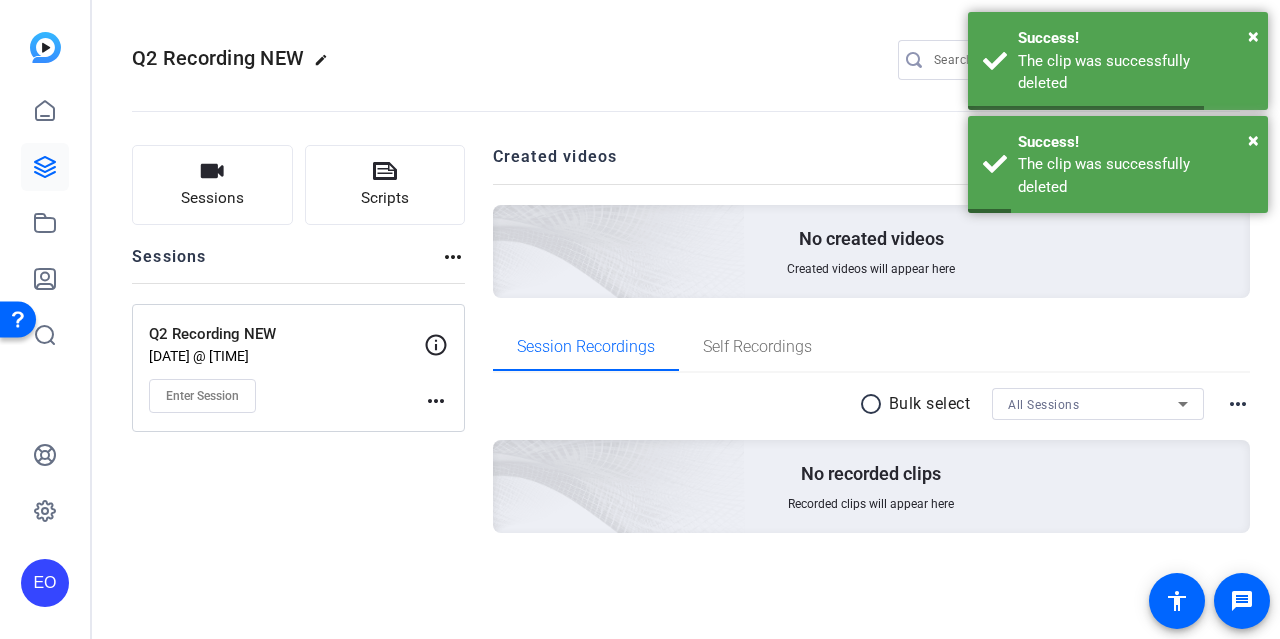click on "Sessions
Scripts  Sessions more_horiz  Q2 Recording NEW   [DATE] @ [TIME]  Enter Session
more_horiz" 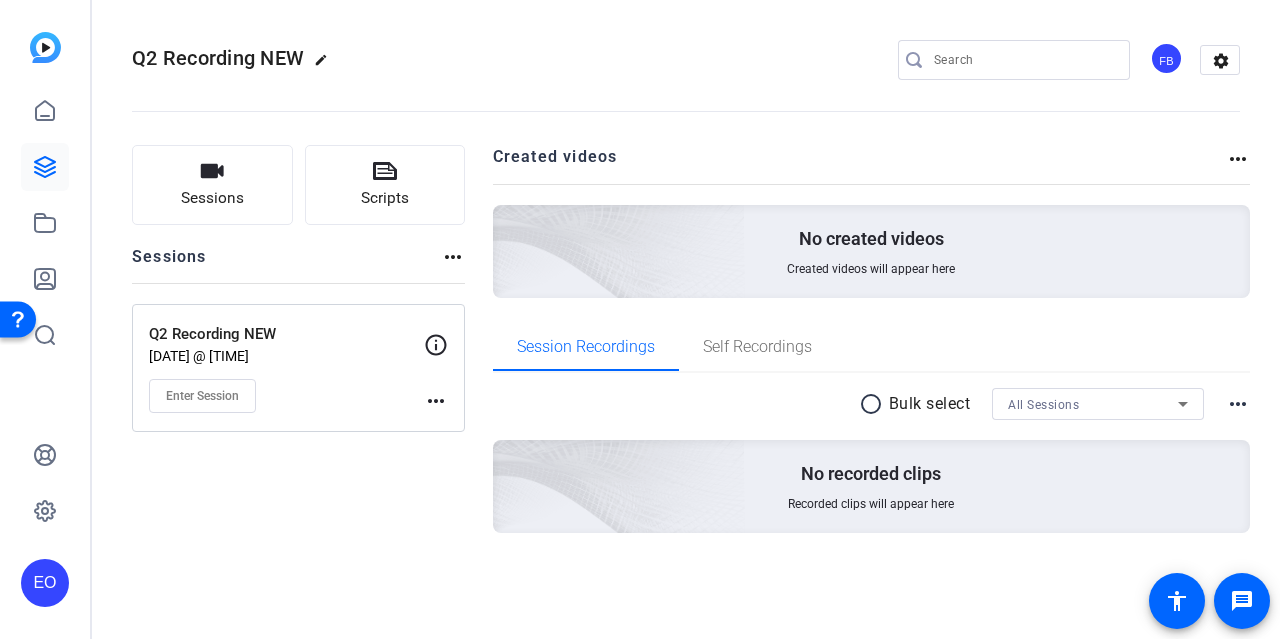 click on "more_horiz" 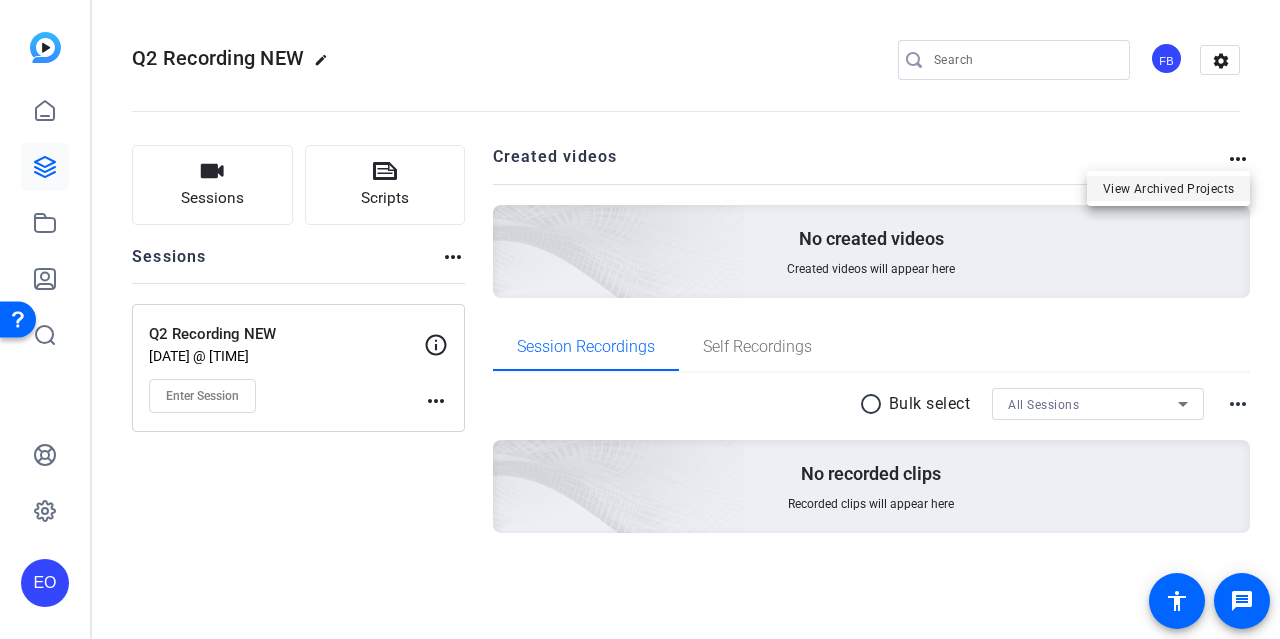 click on "View Archived Projects" at bounding box center (1168, 188) 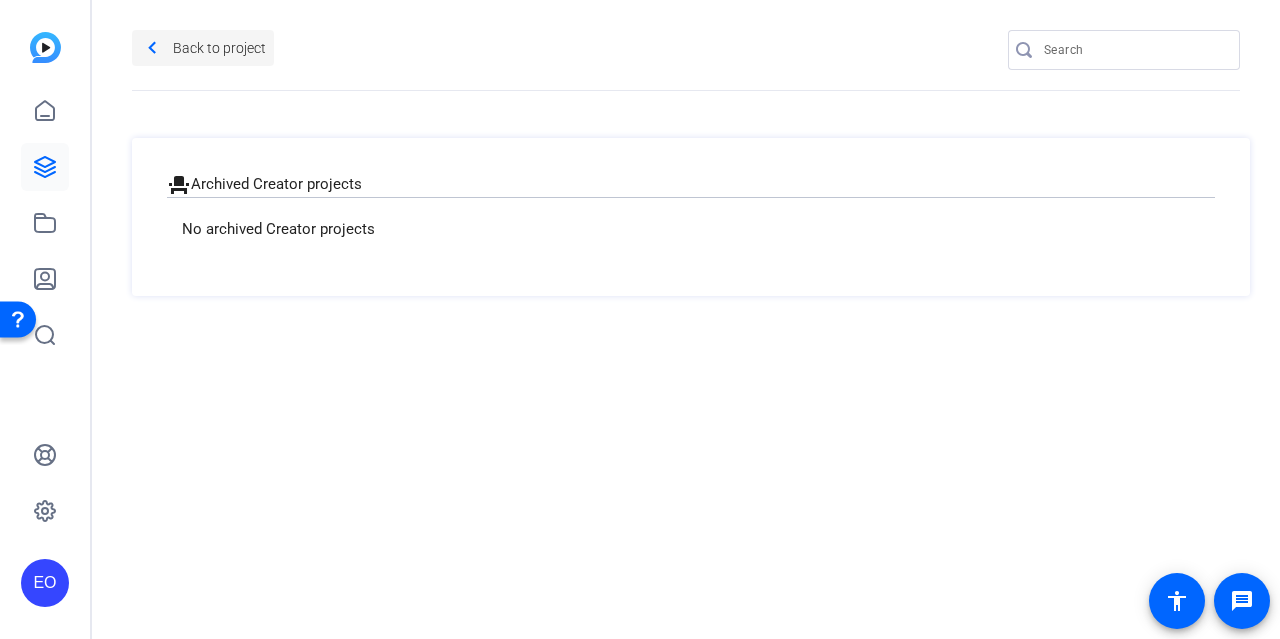 click 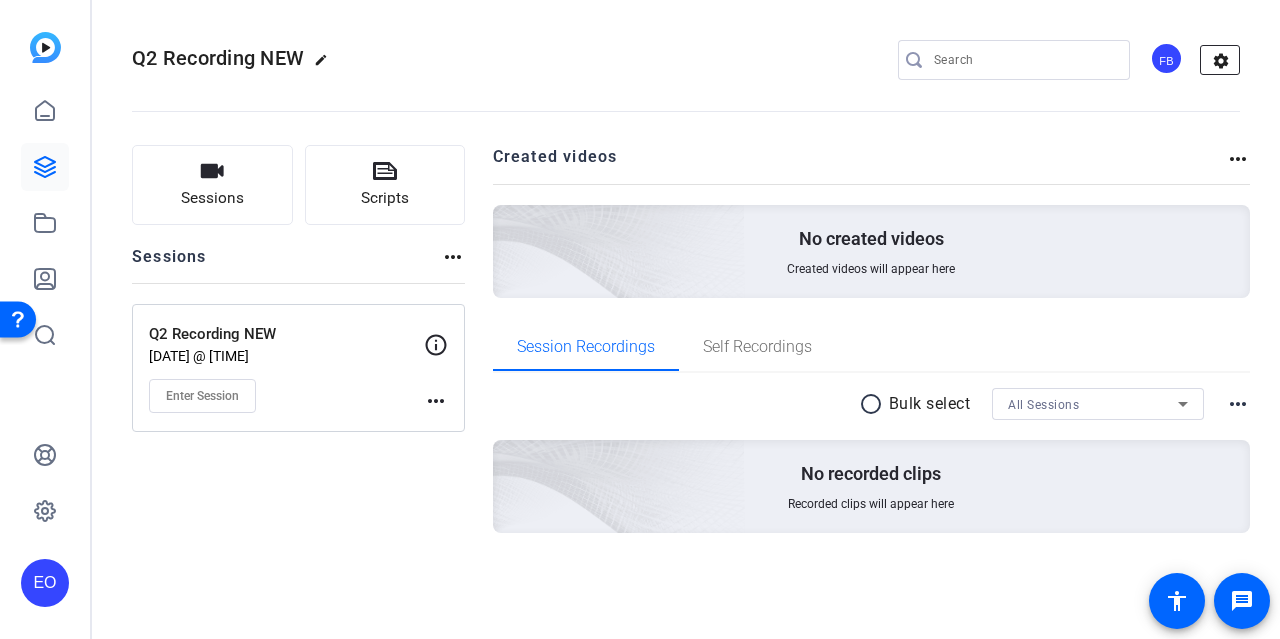 click on "settings" 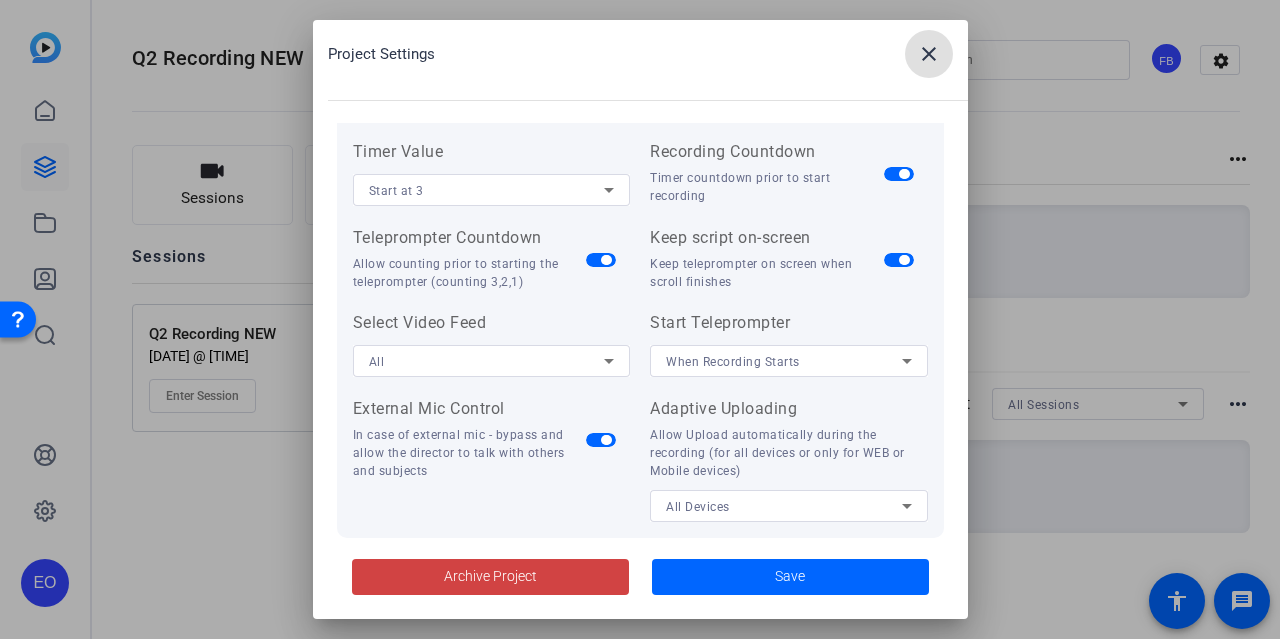 scroll, scrollTop: 498, scrollLeft: 0, axis: vertical 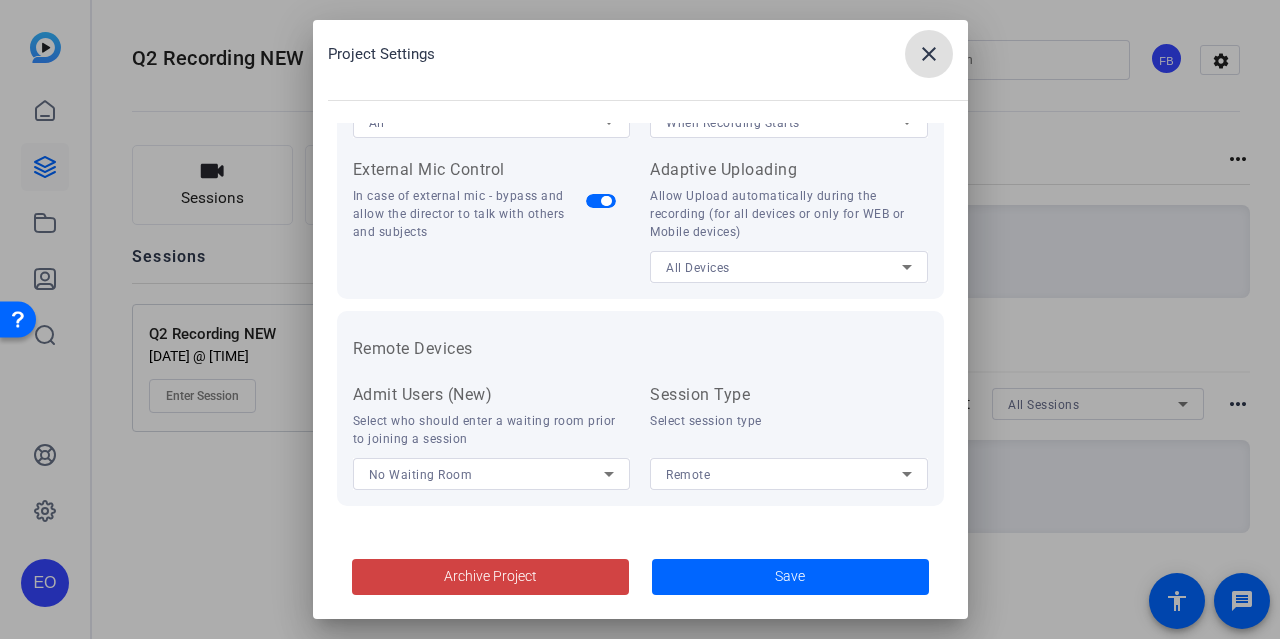 click on "close" at bounding box center (929, 54) 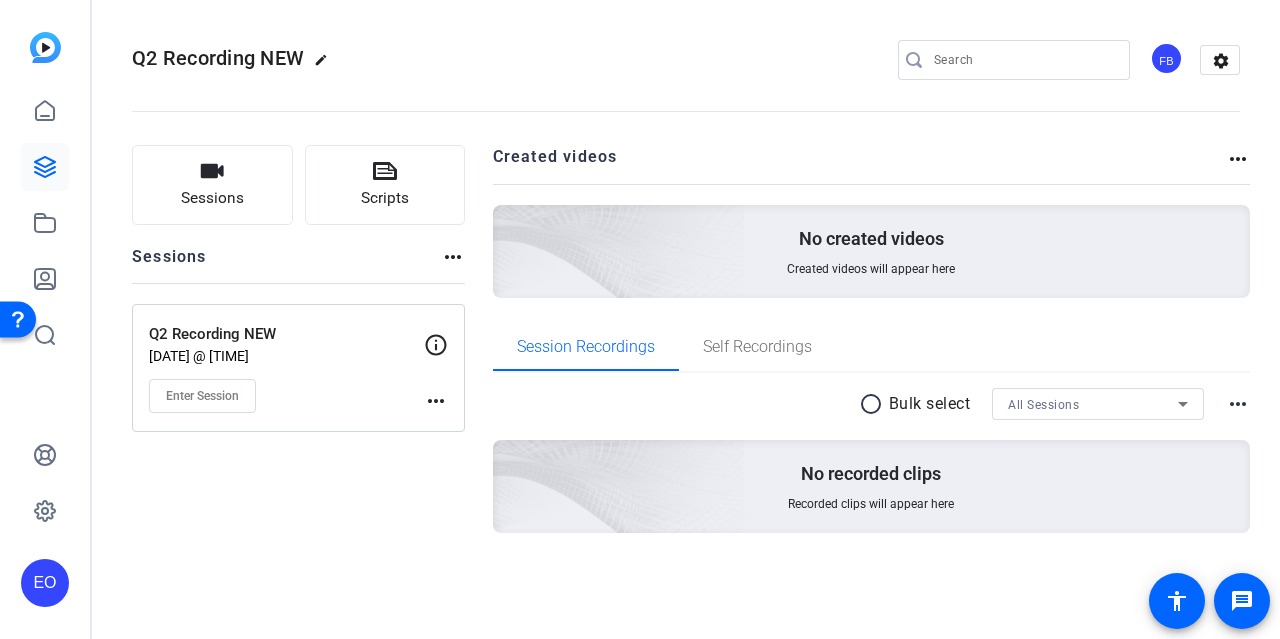 click on "more_horiz" 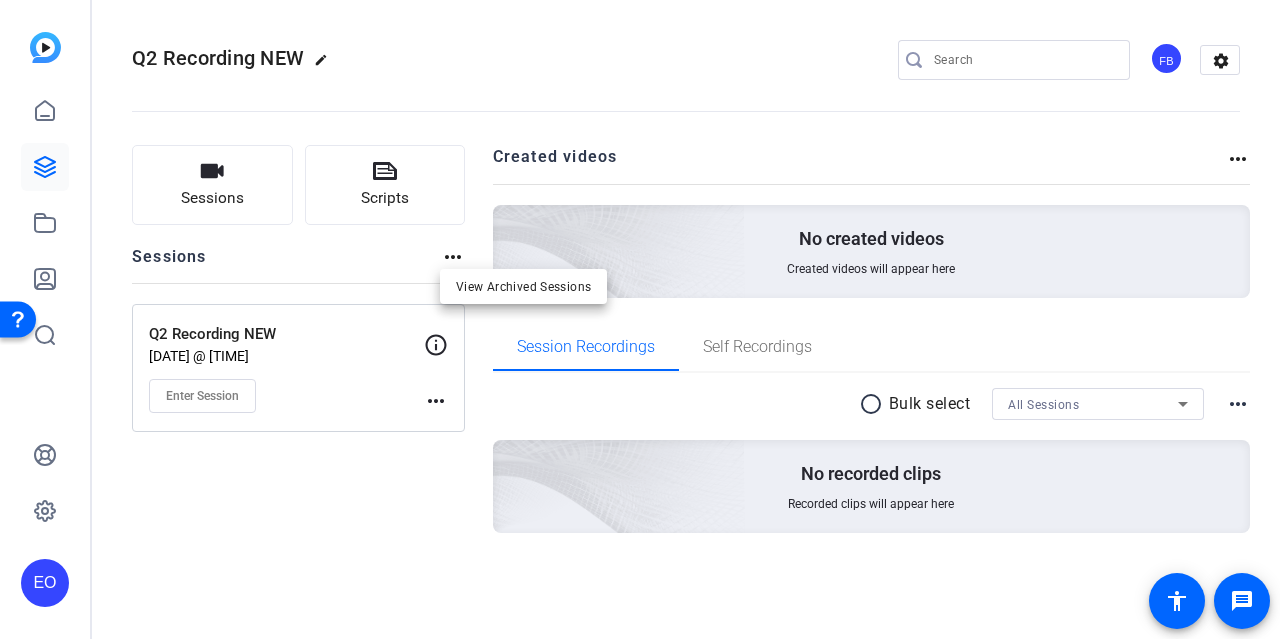 click at bounding box center (640, 319) 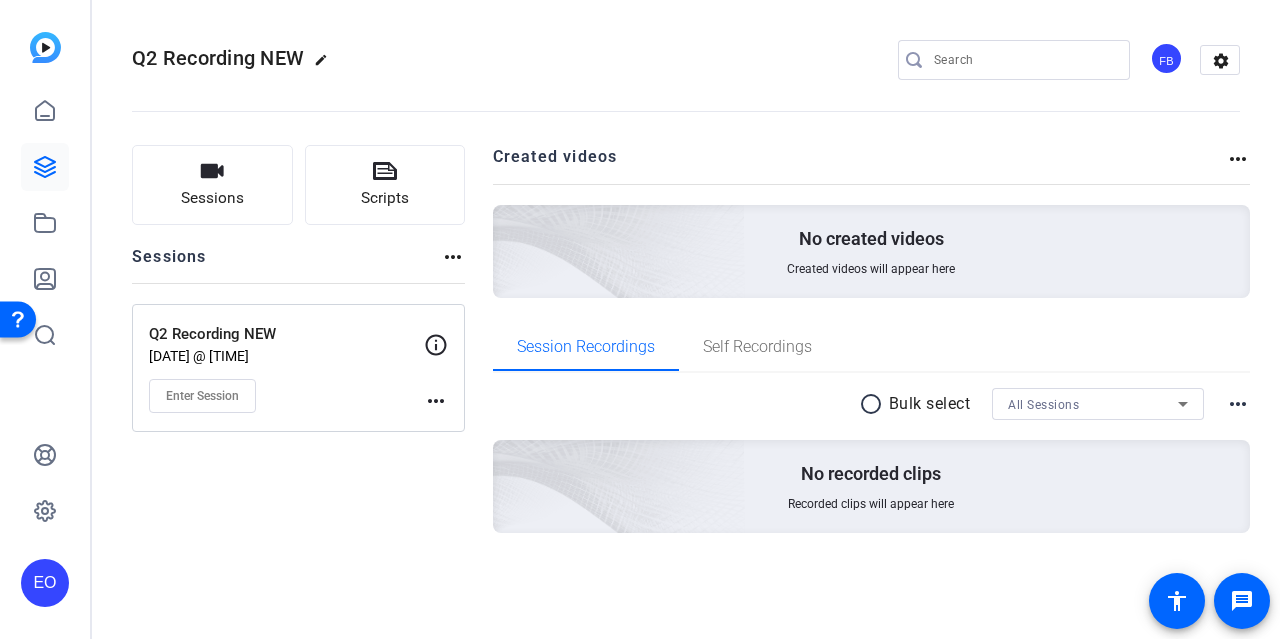click on "Sessions
Scripts  Sessions more_horiz  Q2 Recording NEW   [DATE] @ [TIME]  Enter Session
more_horiz Created videos more_horiz No created videos Created videos will appear here Session Recordings Self Recordings radio_button_unchecked Bulk select All Sessions more_horiz No recorded clips Recorded clips will appear here" 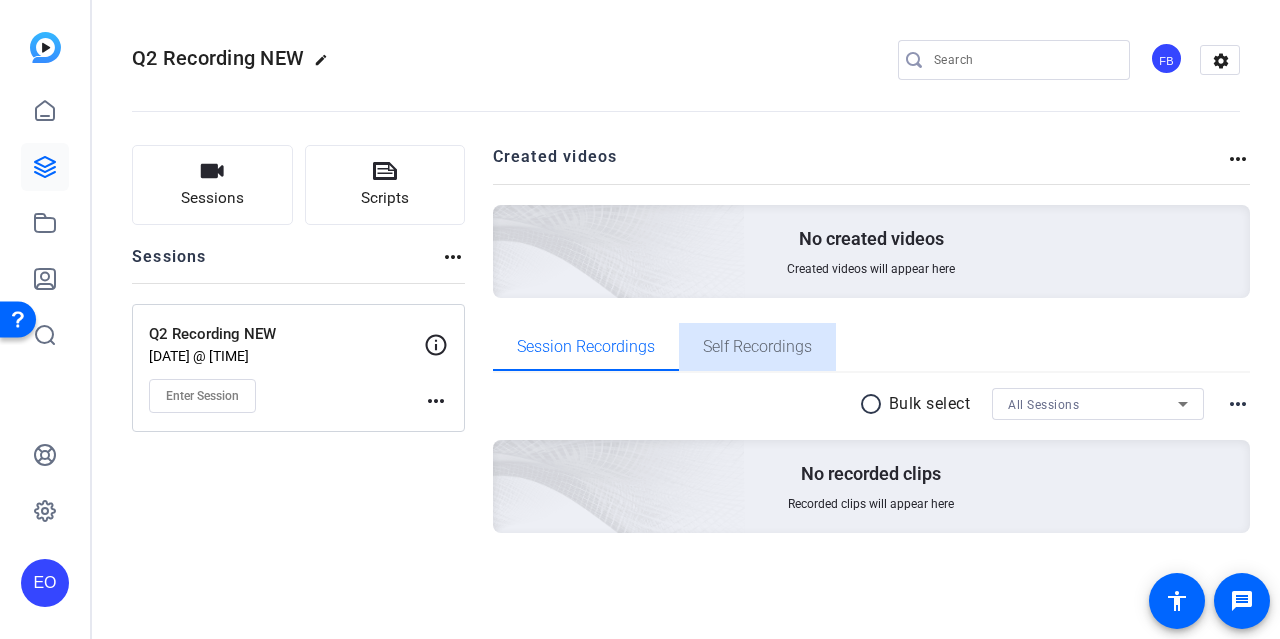 click on "Self Recordings" at bounding box center (757, 347) 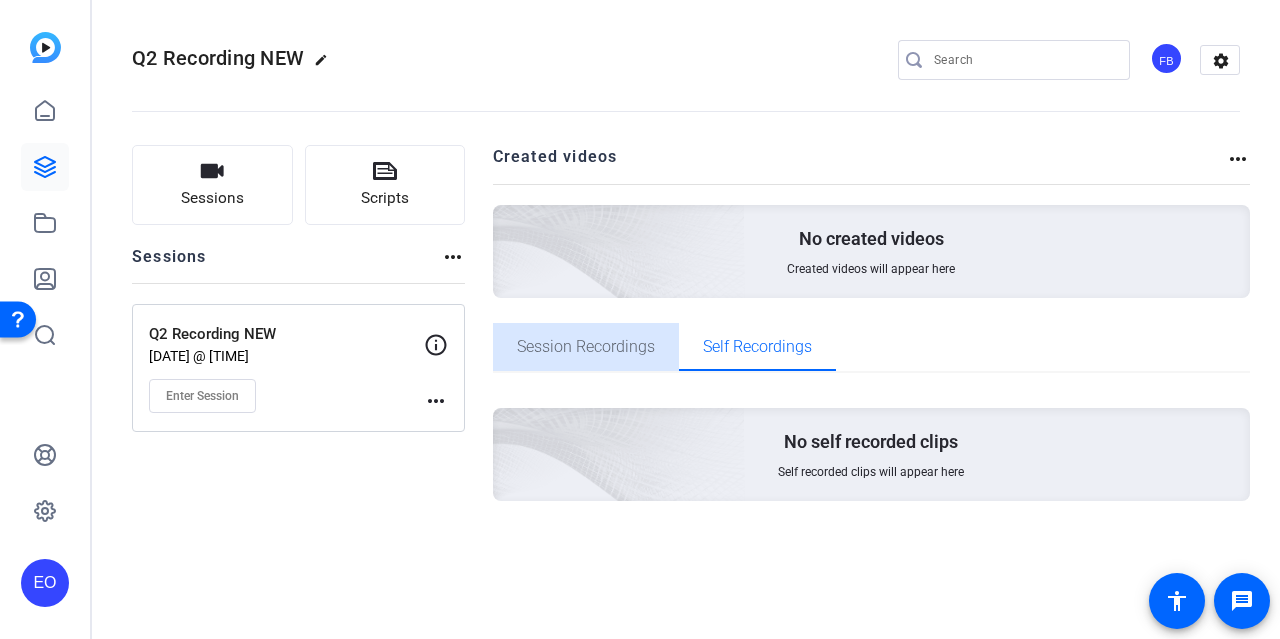 click on "Session Recordings" at bounding box center (586, 347) 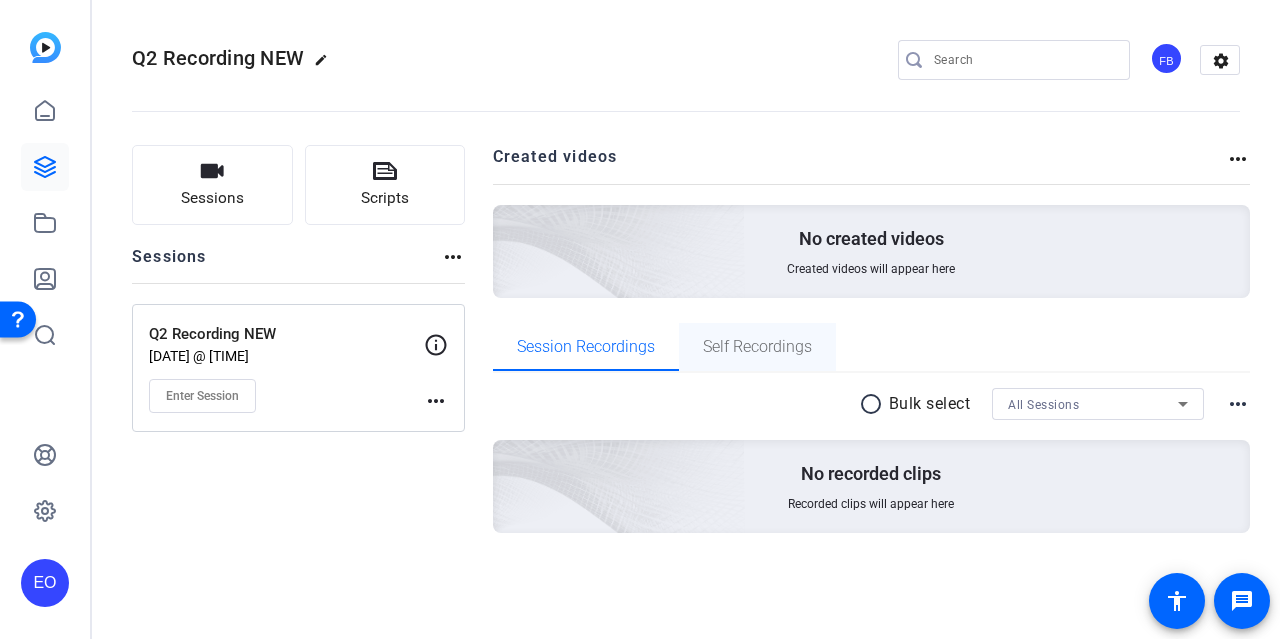 click on "Self Recordings" at bounding box center [757, 347] 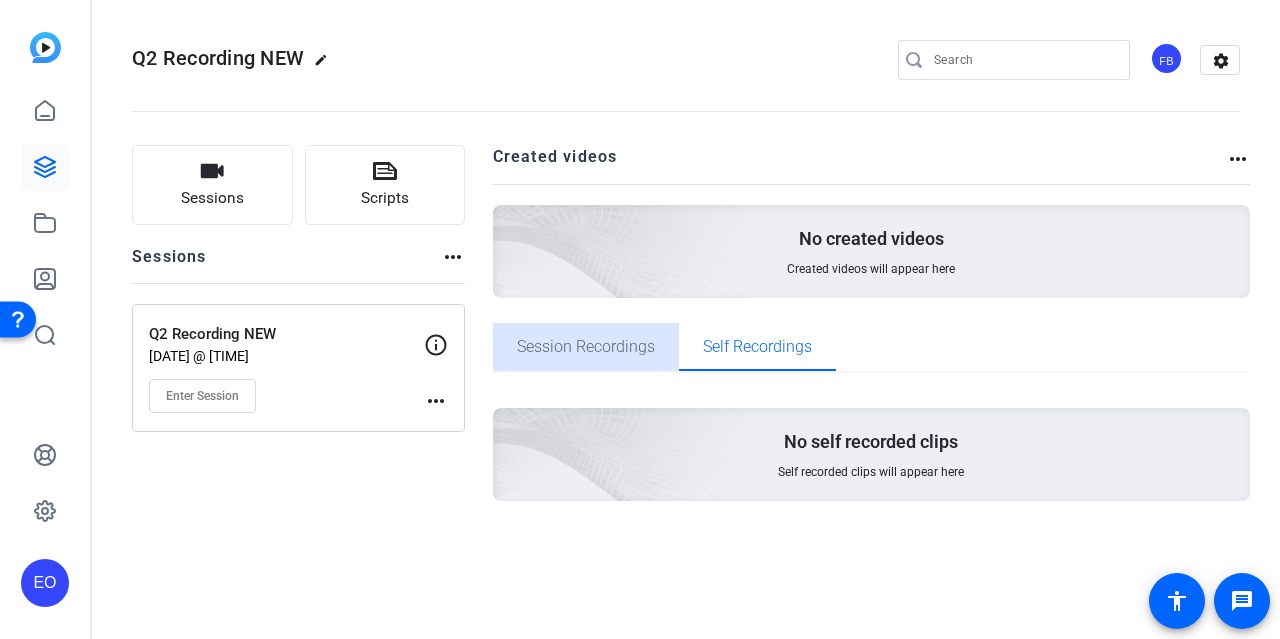 click on "Session Recordings" at bounding box center [586, 347] 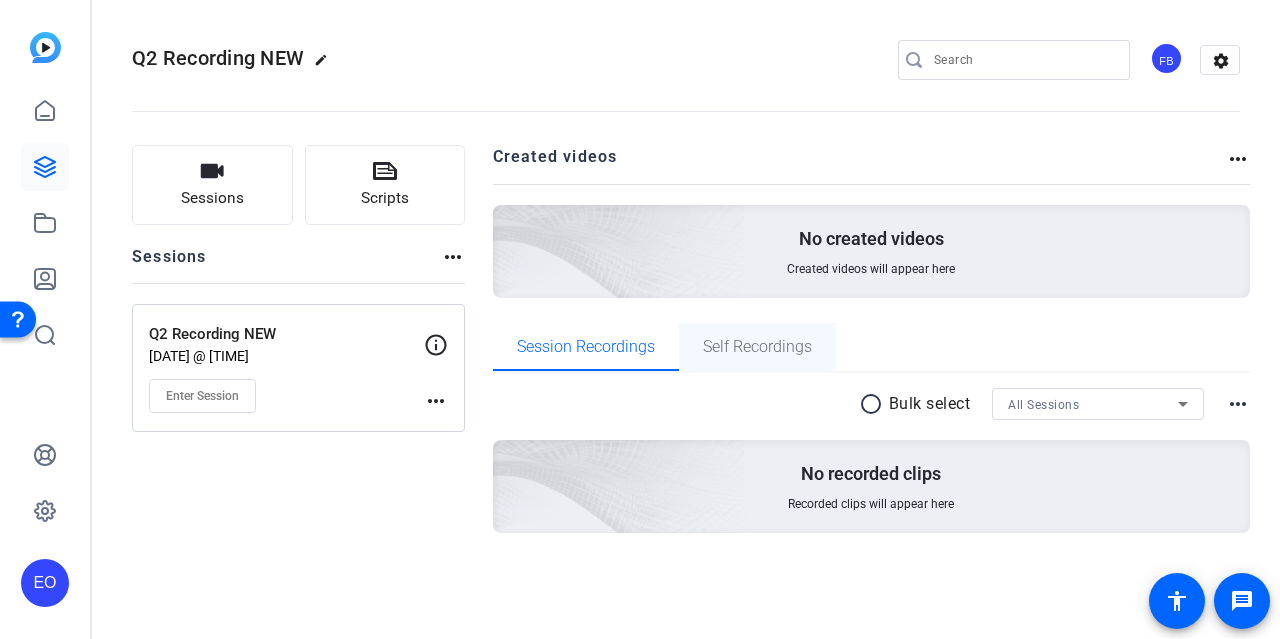 click on "Self Recordings" at bounding box center (757, 347) 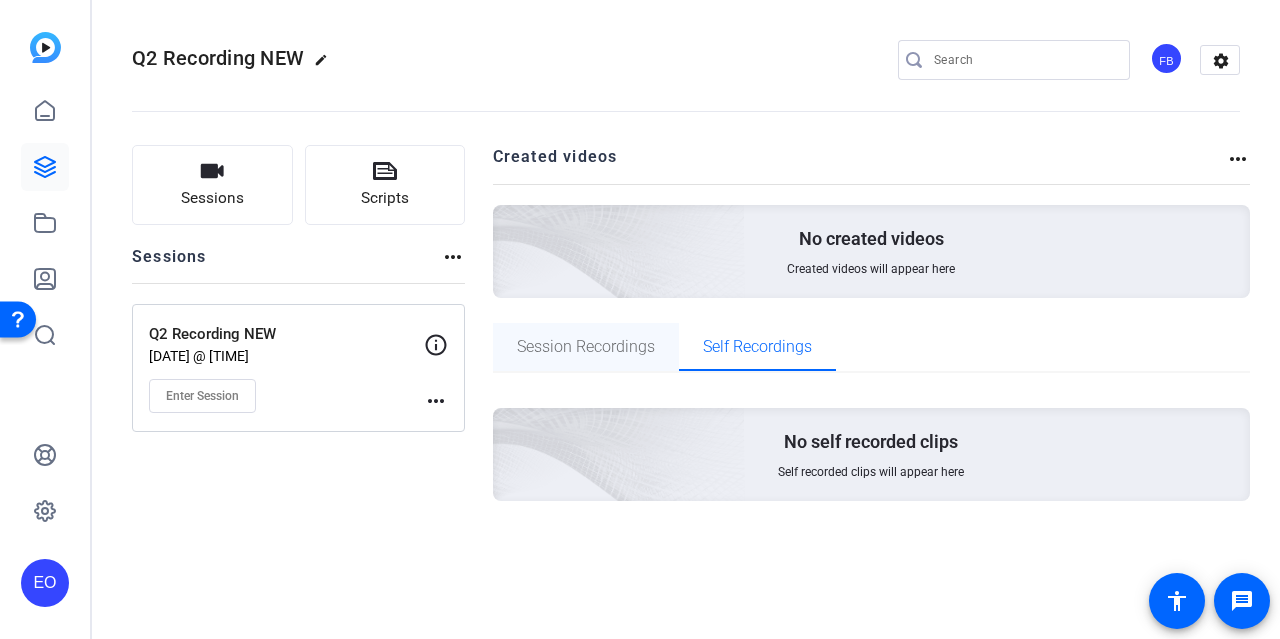 click on "Session Recordings" at bounding box center (586, 347) 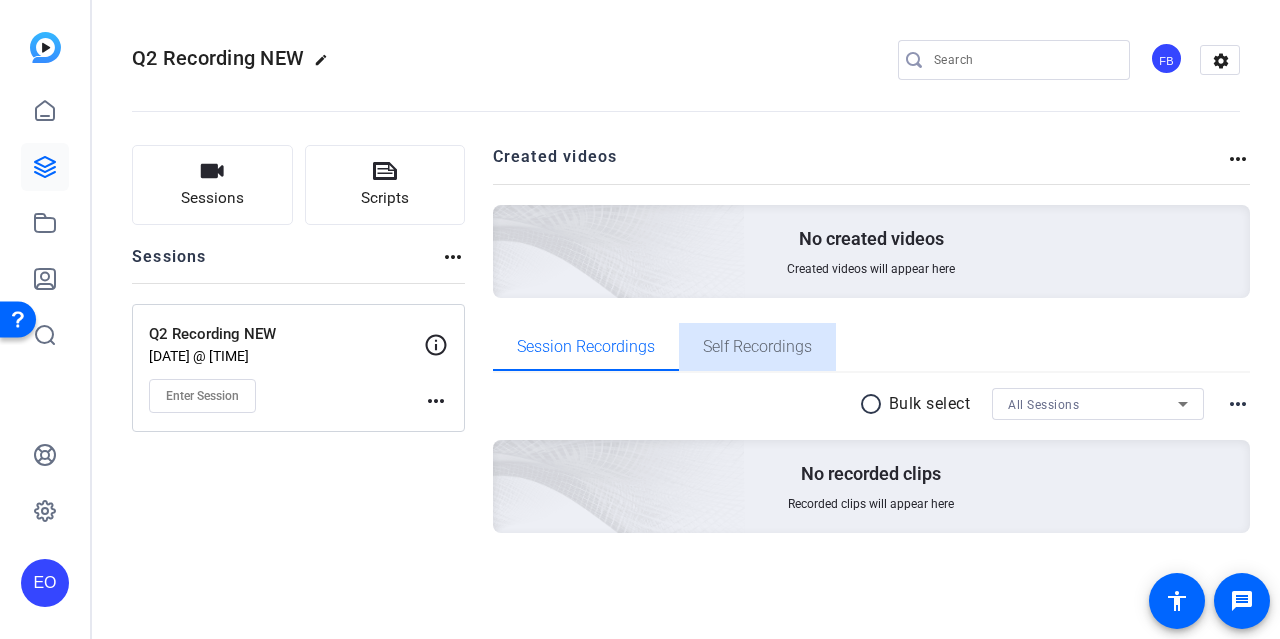 click on "Self Recordings" at bounding box center (757, 347) 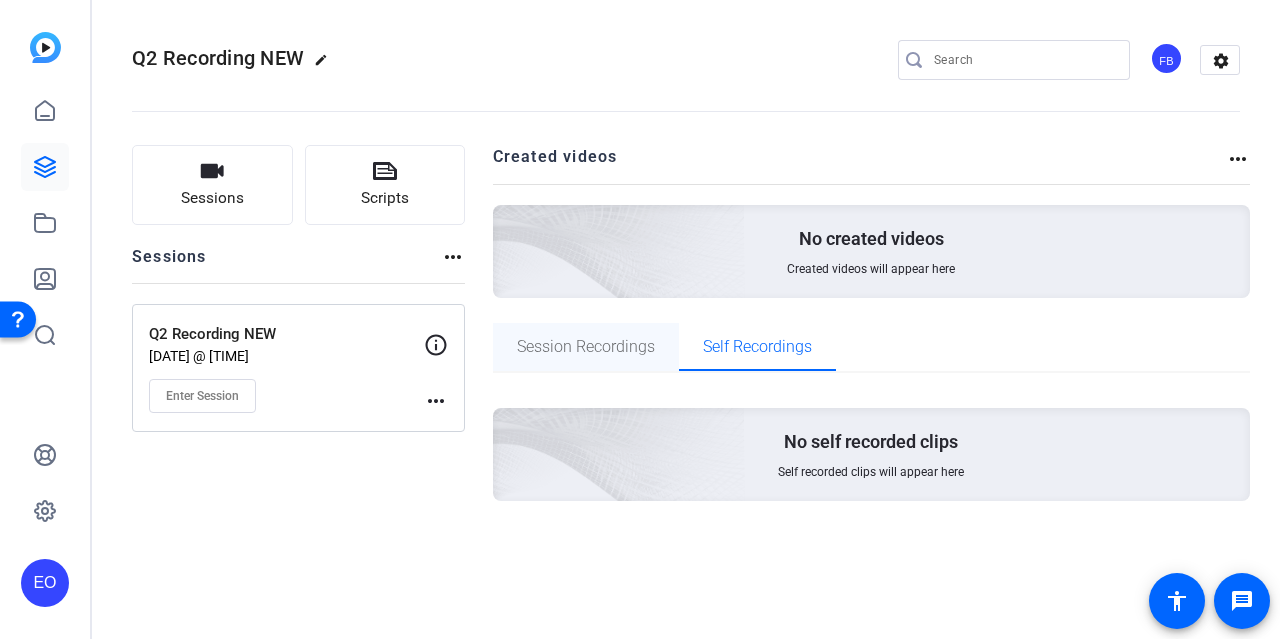 click on "Session Recordings" at bounding box center [586, 347] 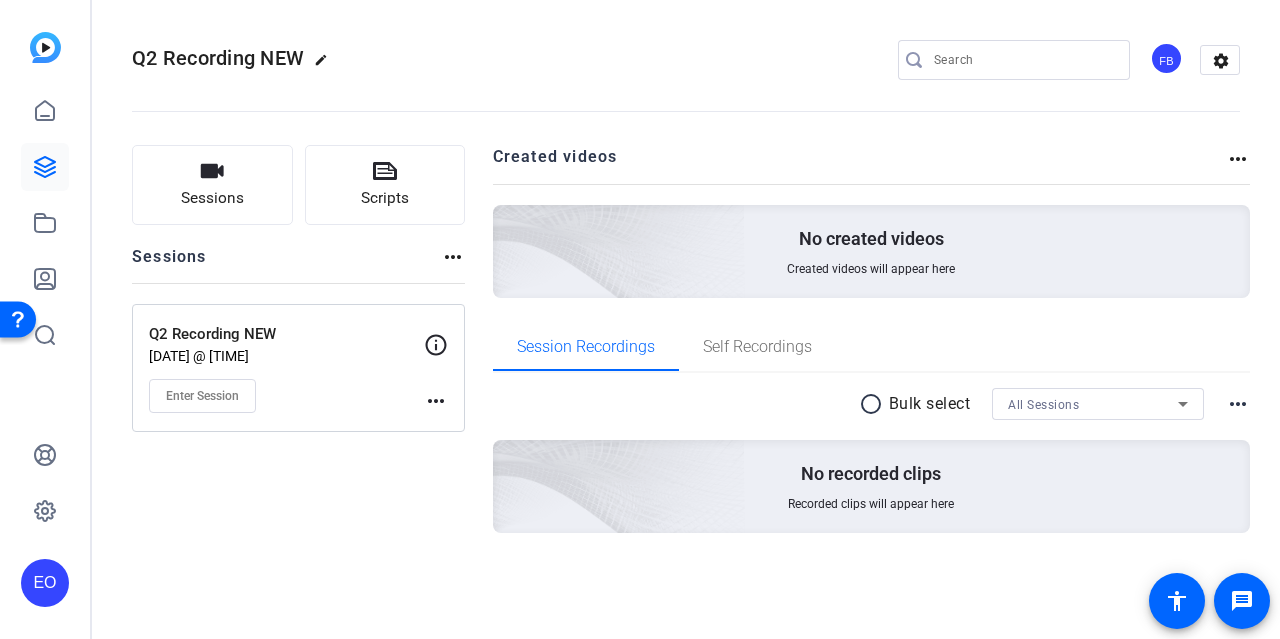 click on "more_horiz" at bounding box center (1238, 404) 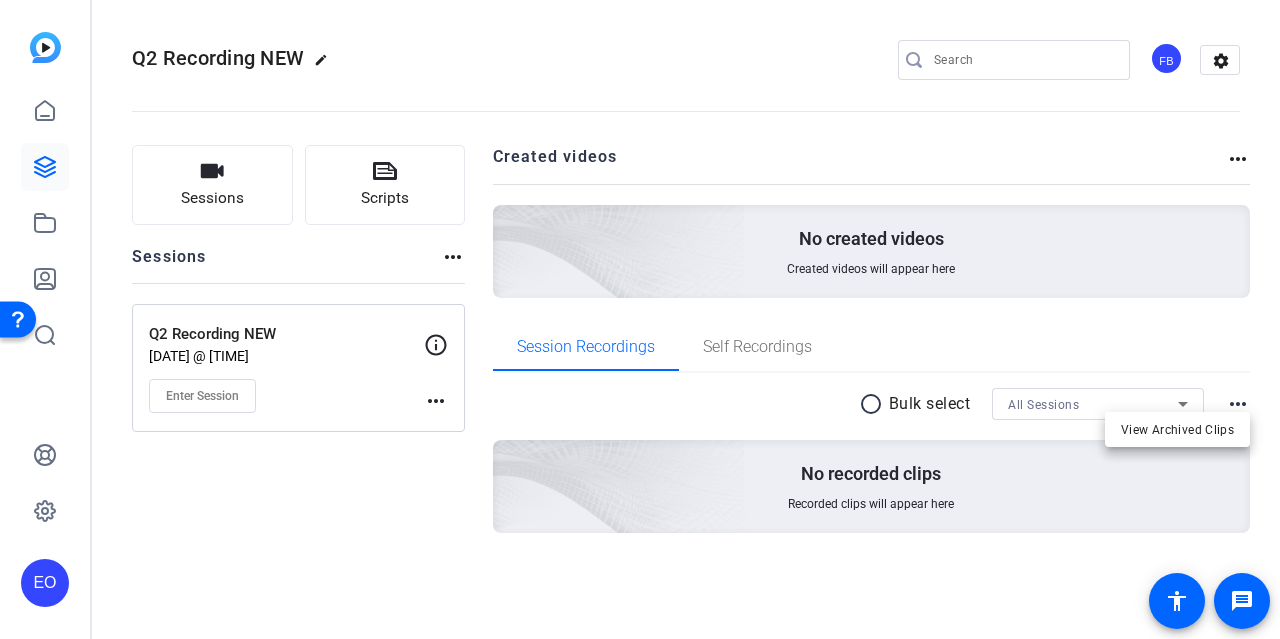 click at bounding box center [640, 319] 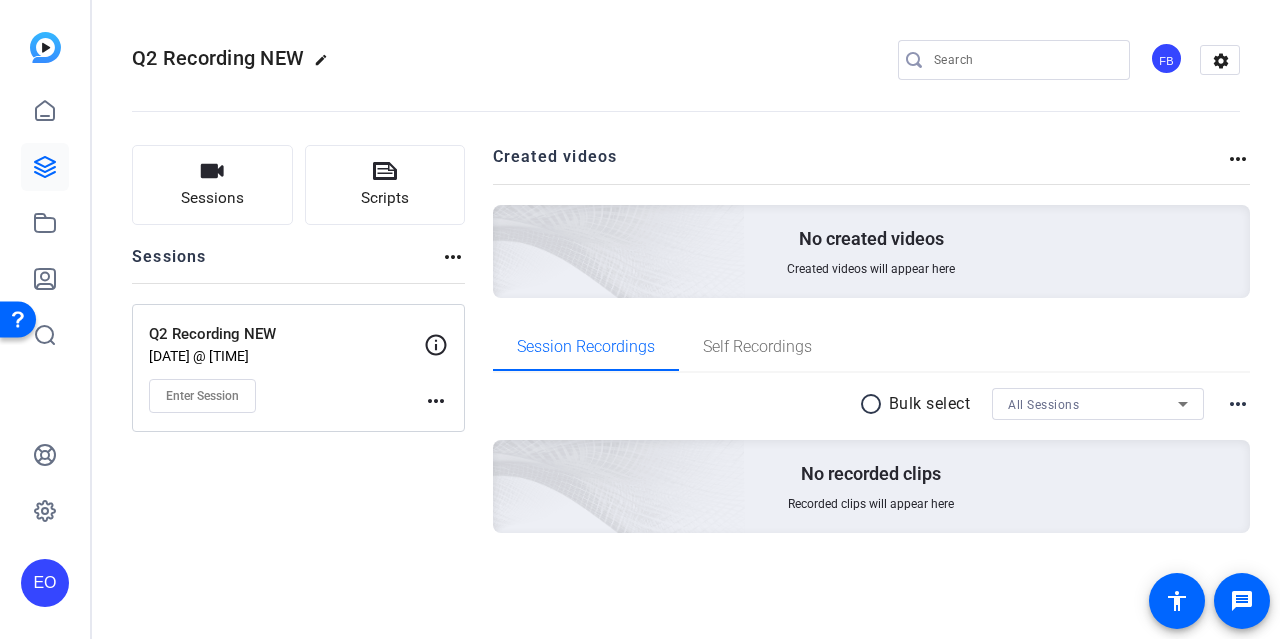 click on "more_horiz" 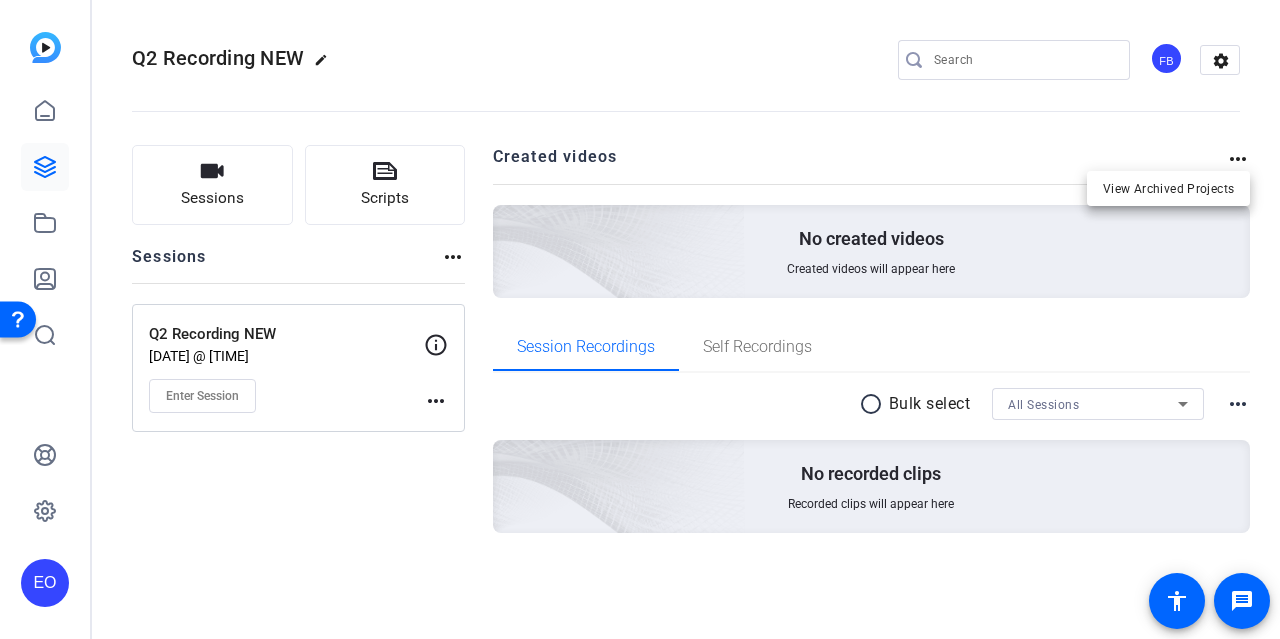 drag, startPoint x: 428, startPoint y: 497, endPoint x: 361, endPoint y: 423, distance: 99.824844 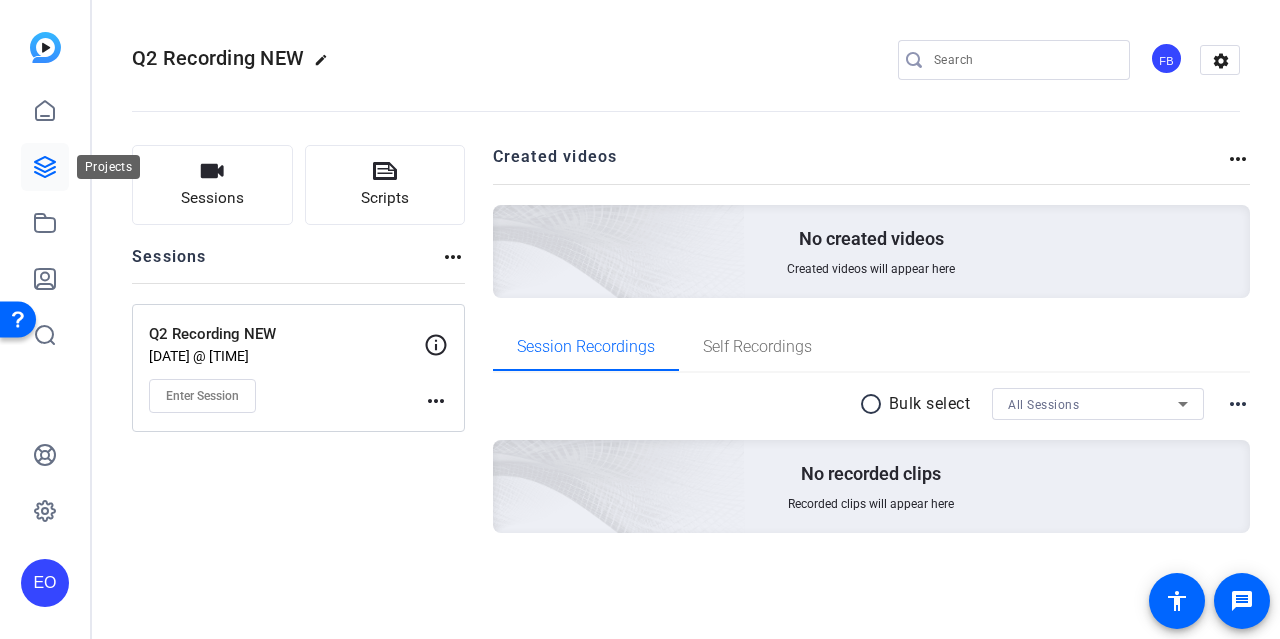 click 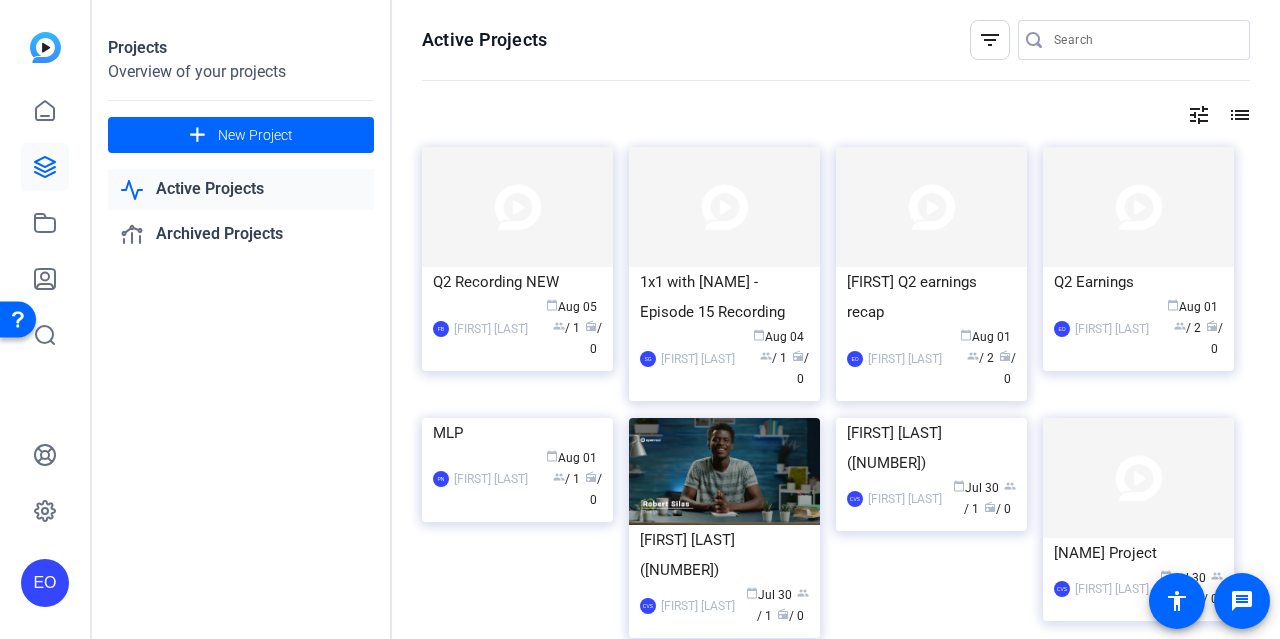 click on "list" 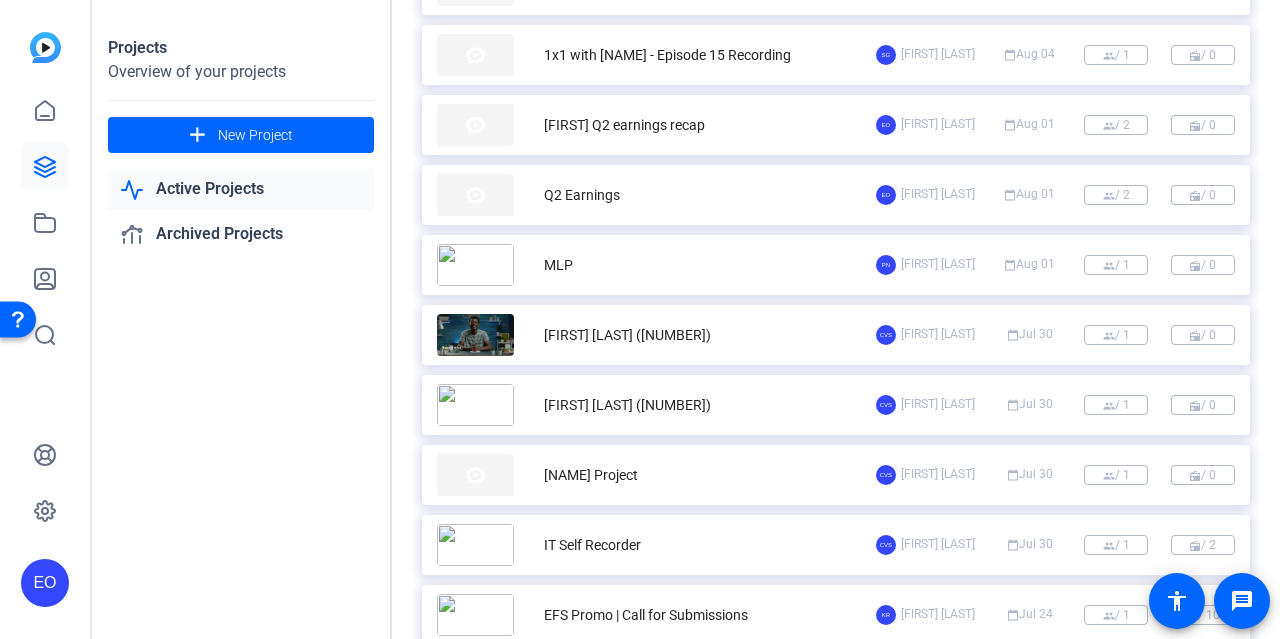 scroll, scrollTop: 0, scrollLeft: 0, axis: both 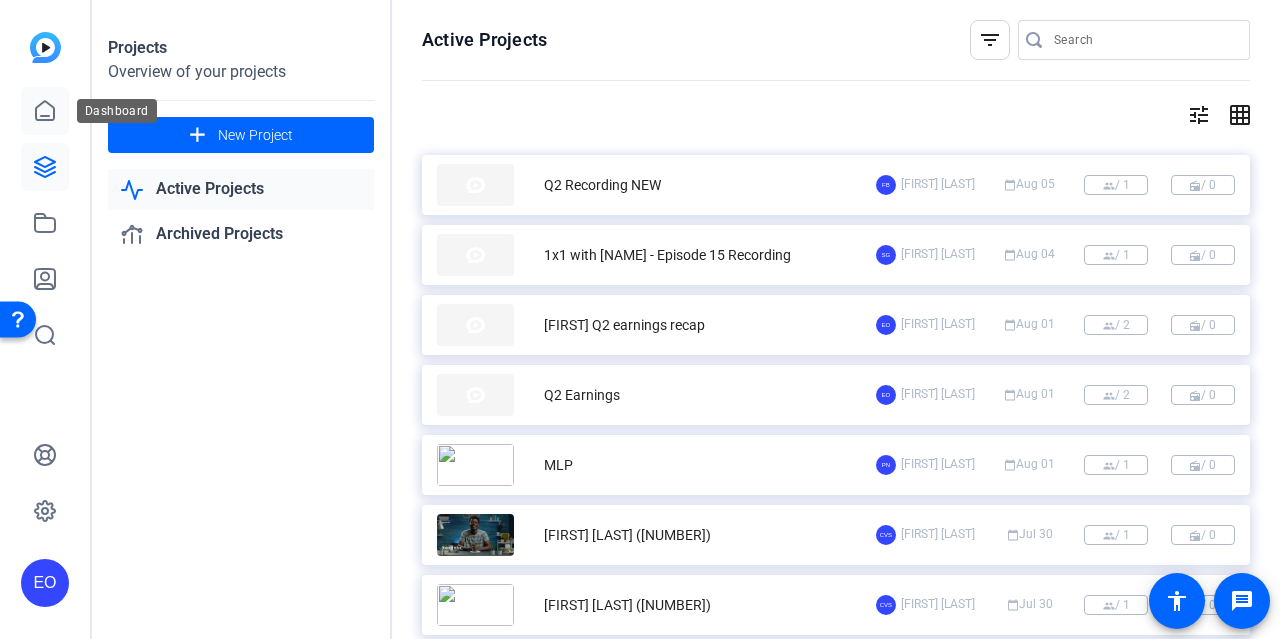 click 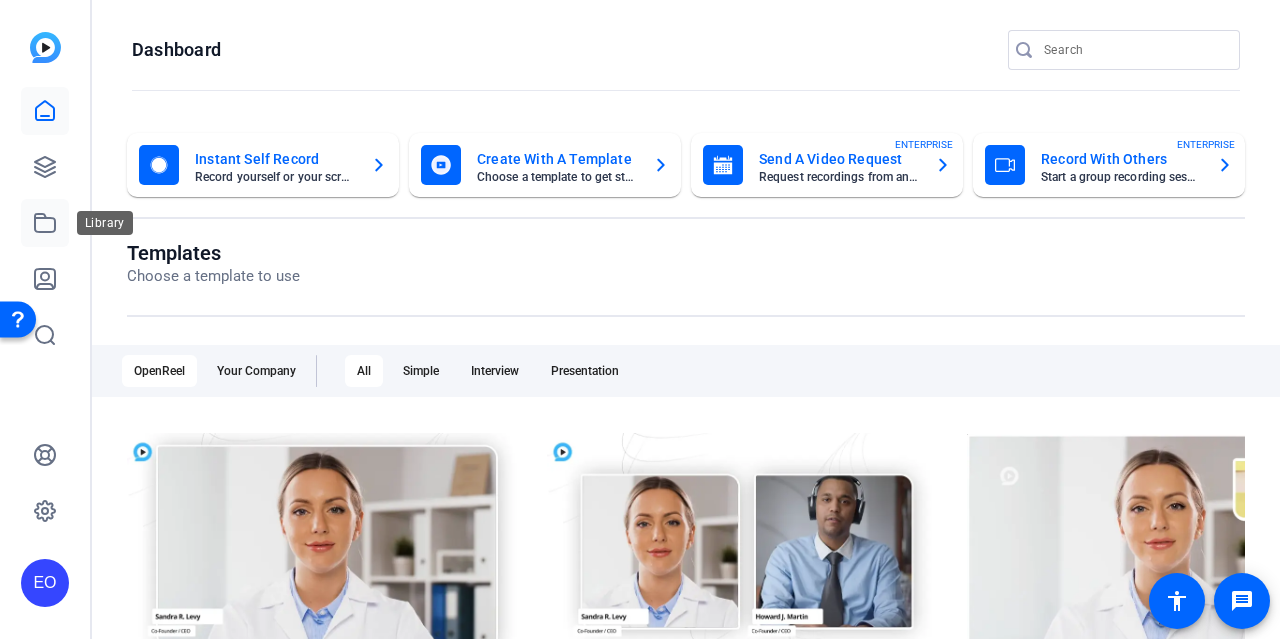 click 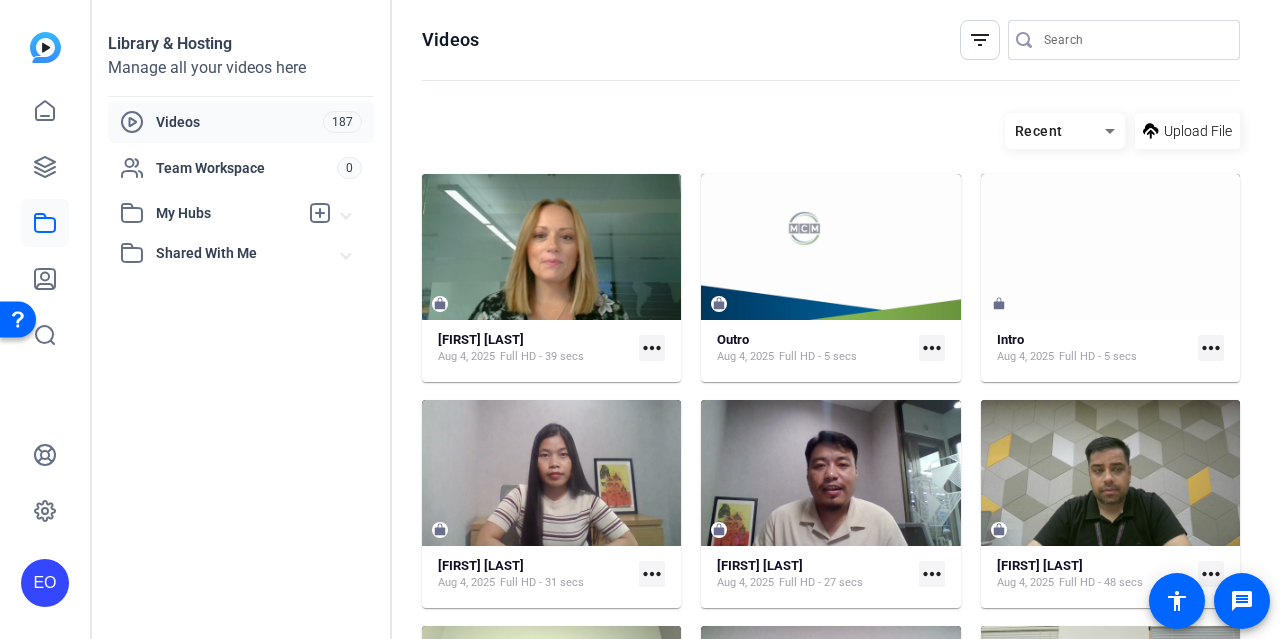 click 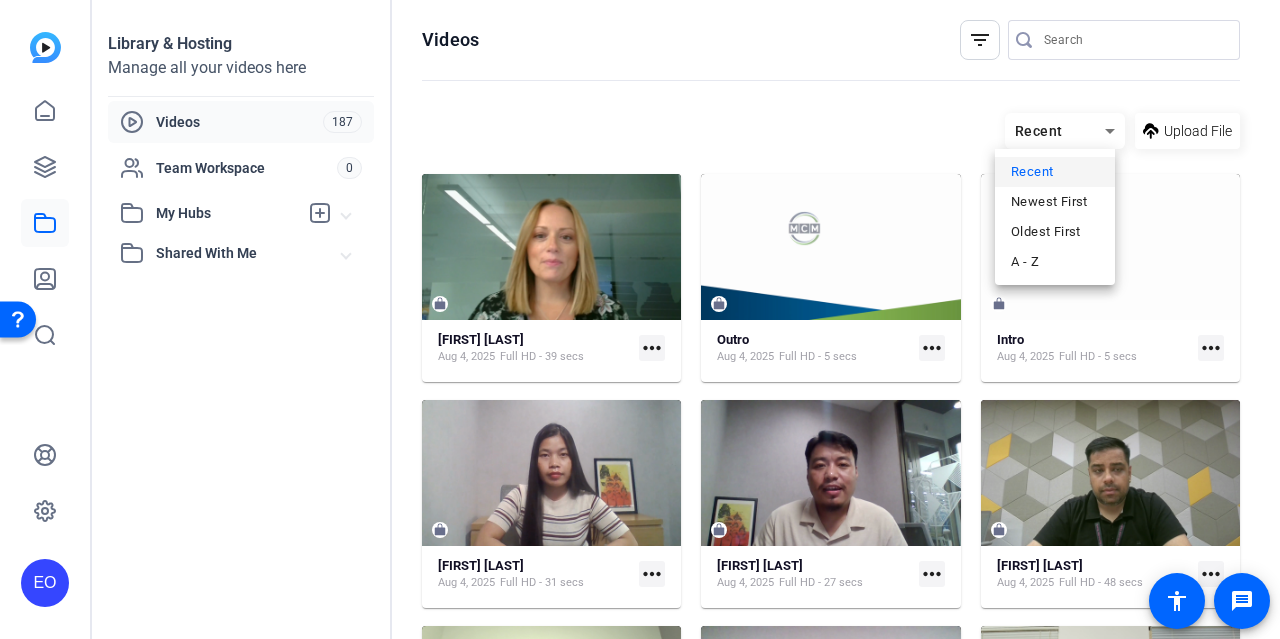 click at bounding box center (640, 319) 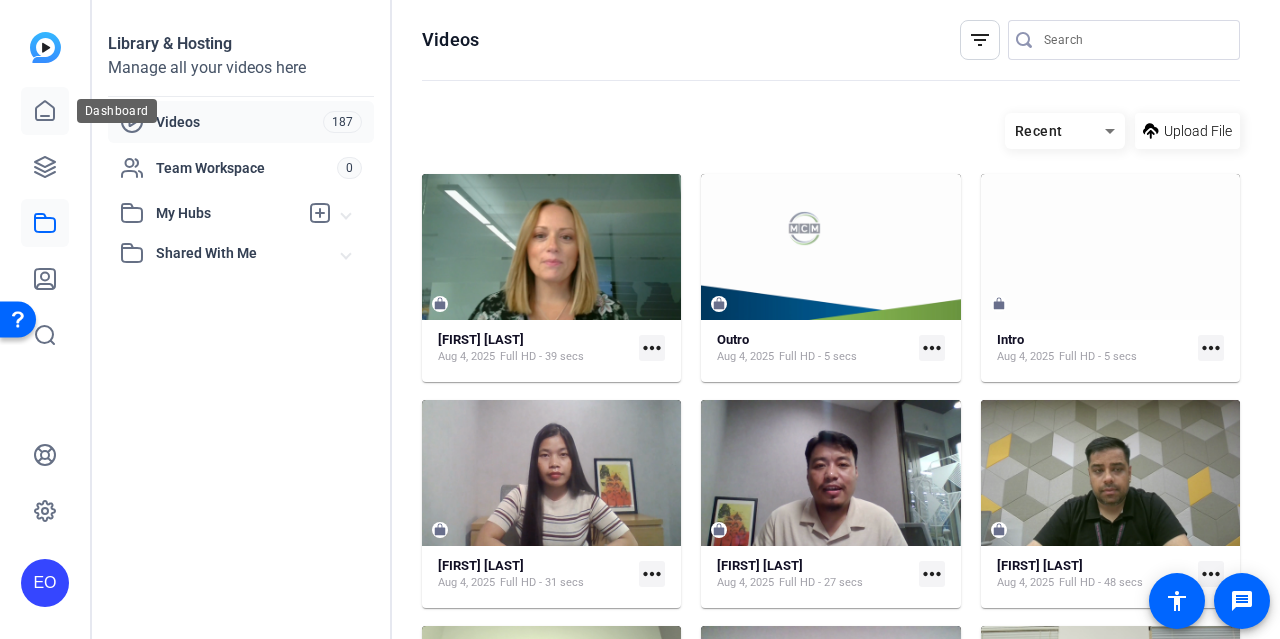 click 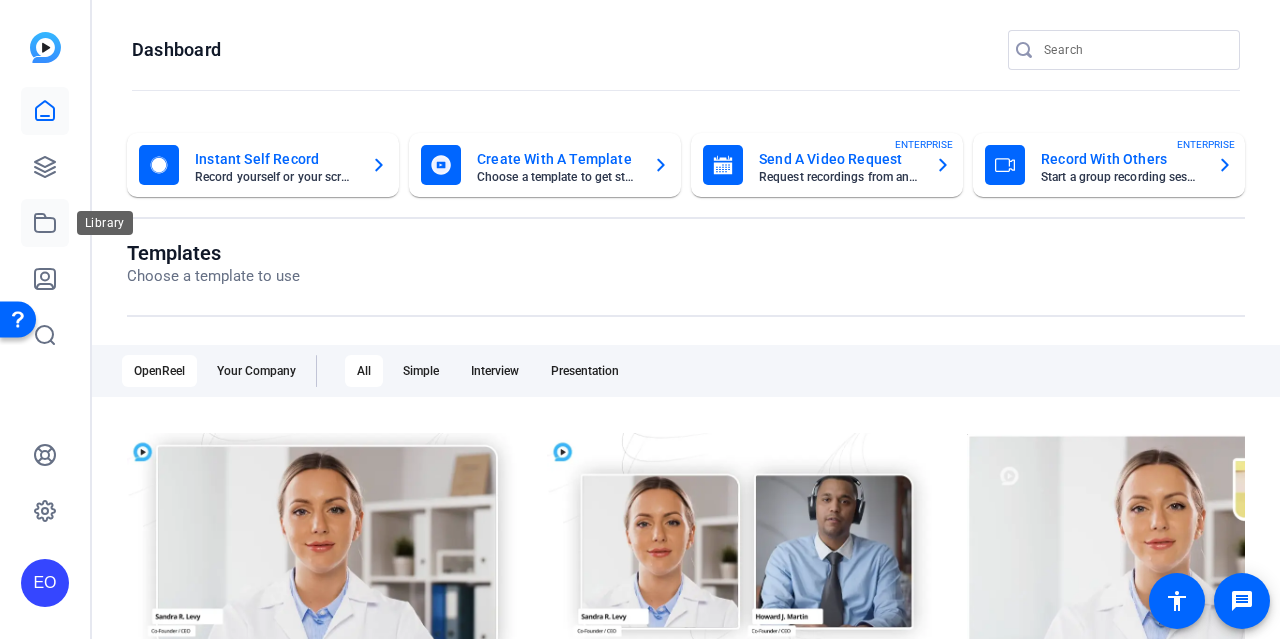 click 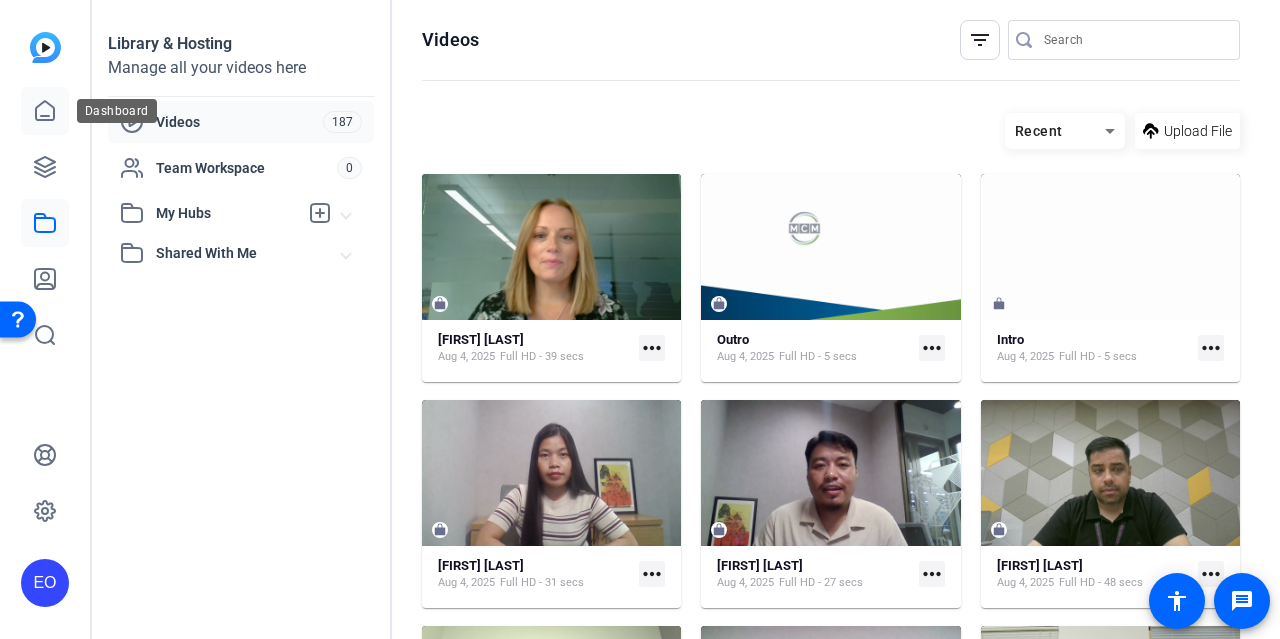 click 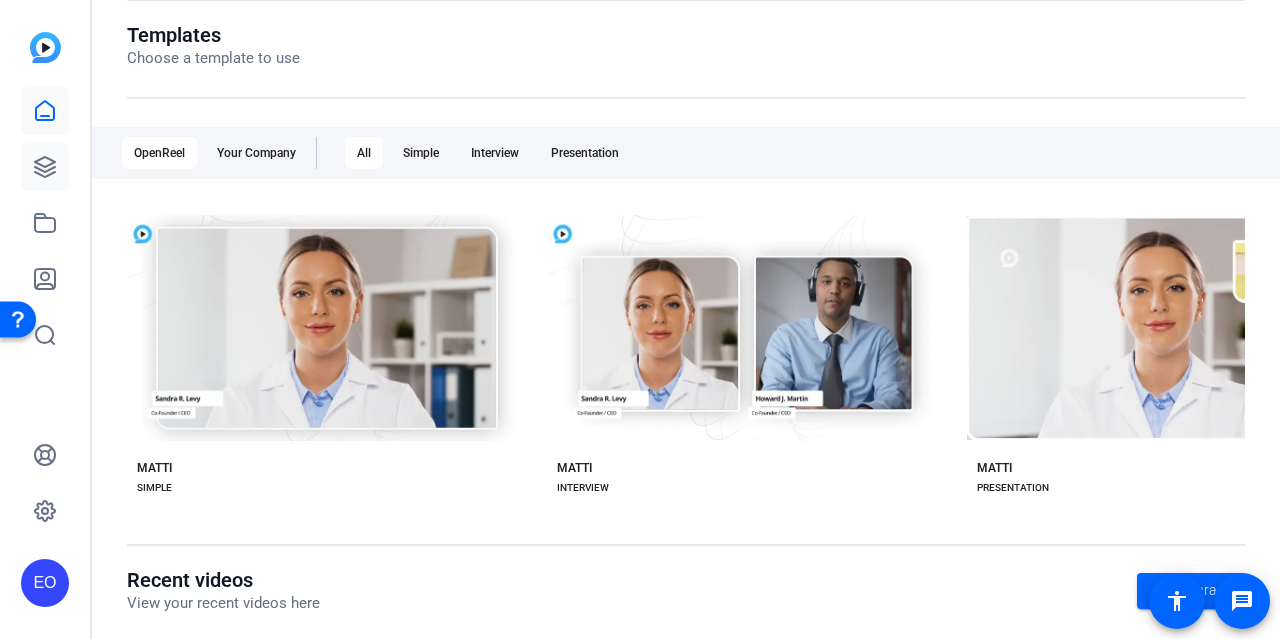 scroll, scrollTop: 0, scrollLeft: 0, axis: both 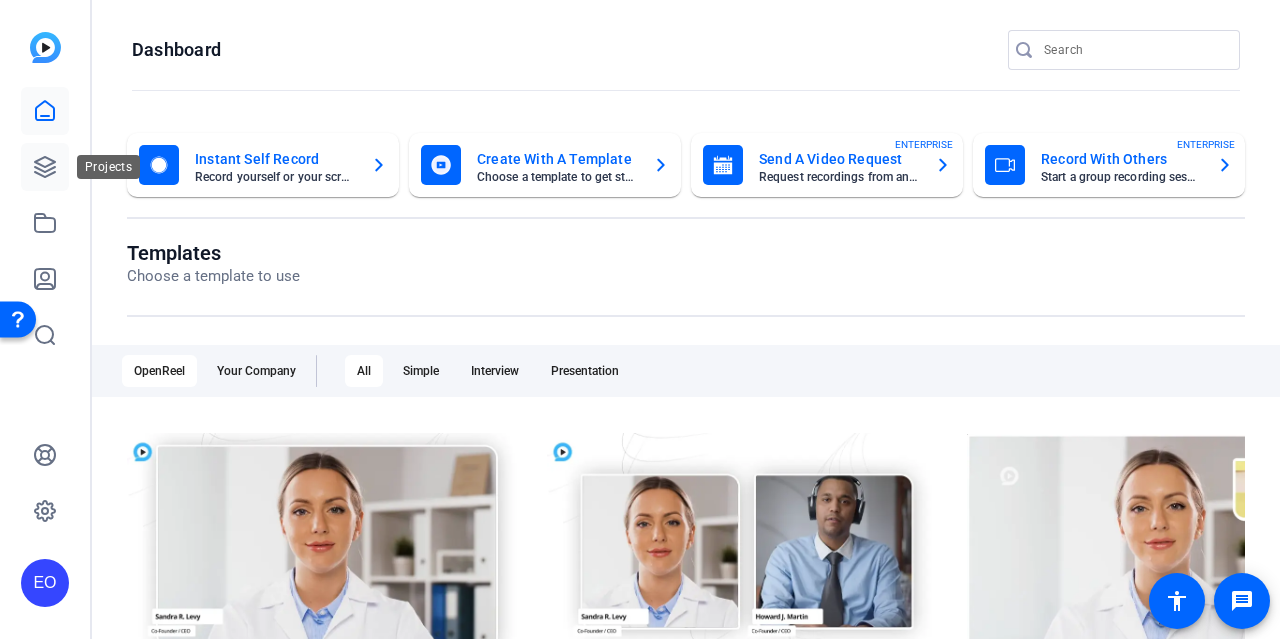 click 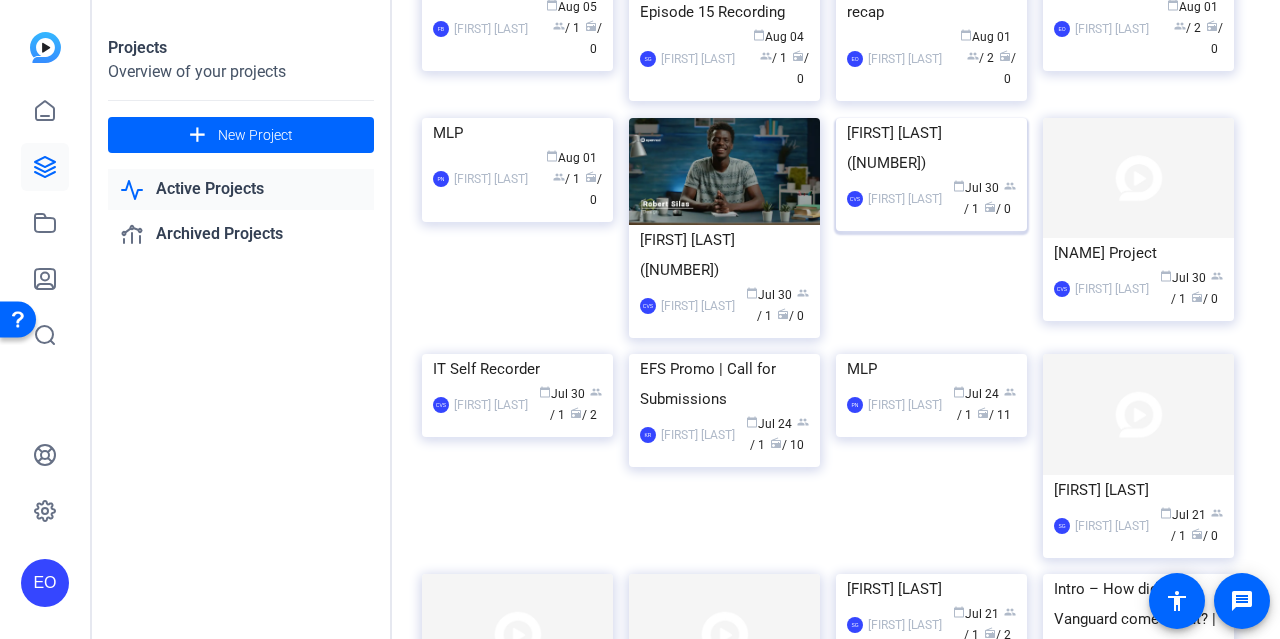 scroll, scrollTop: 0, scrollLeft: 0, axis: both 